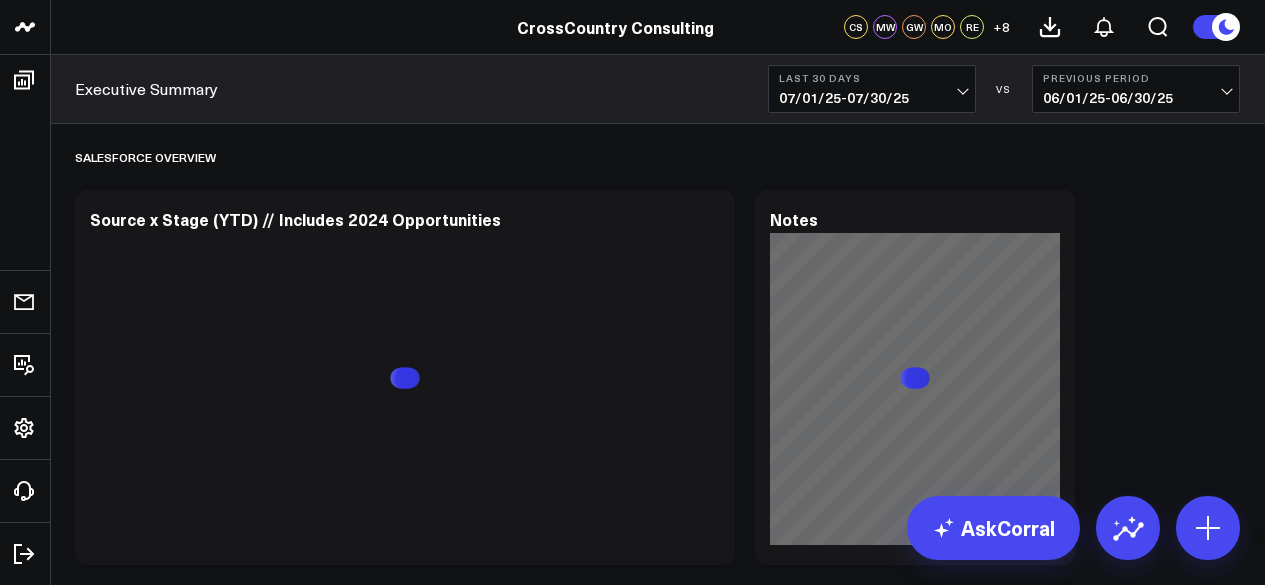 scroll, scrollTop: 0, scrollLeft: 0, axis: both 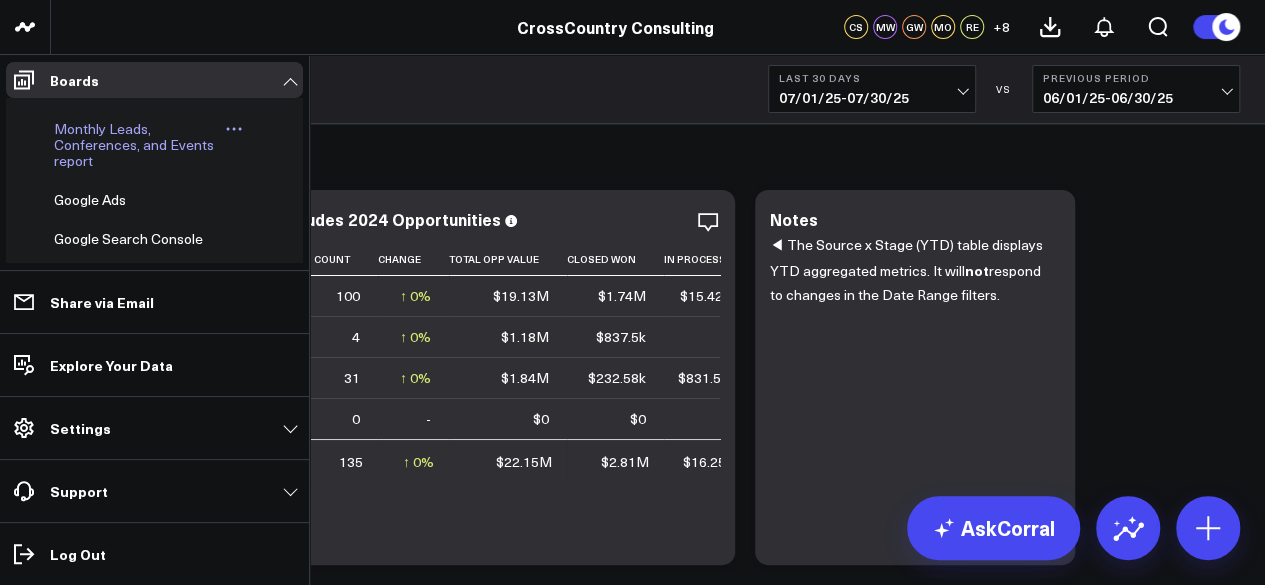 click on "Monthly Leads, Conferences, and Events report" at bounding box center [134, 144] 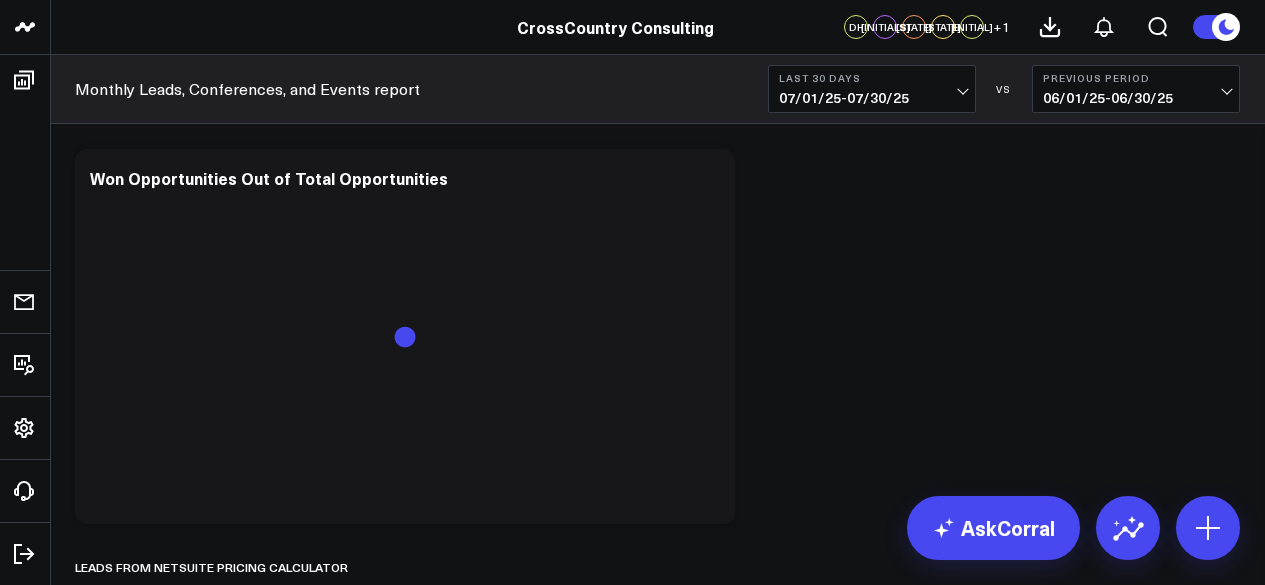 scroll, scrollTop: 0, scrollLeft: 0, axis: both 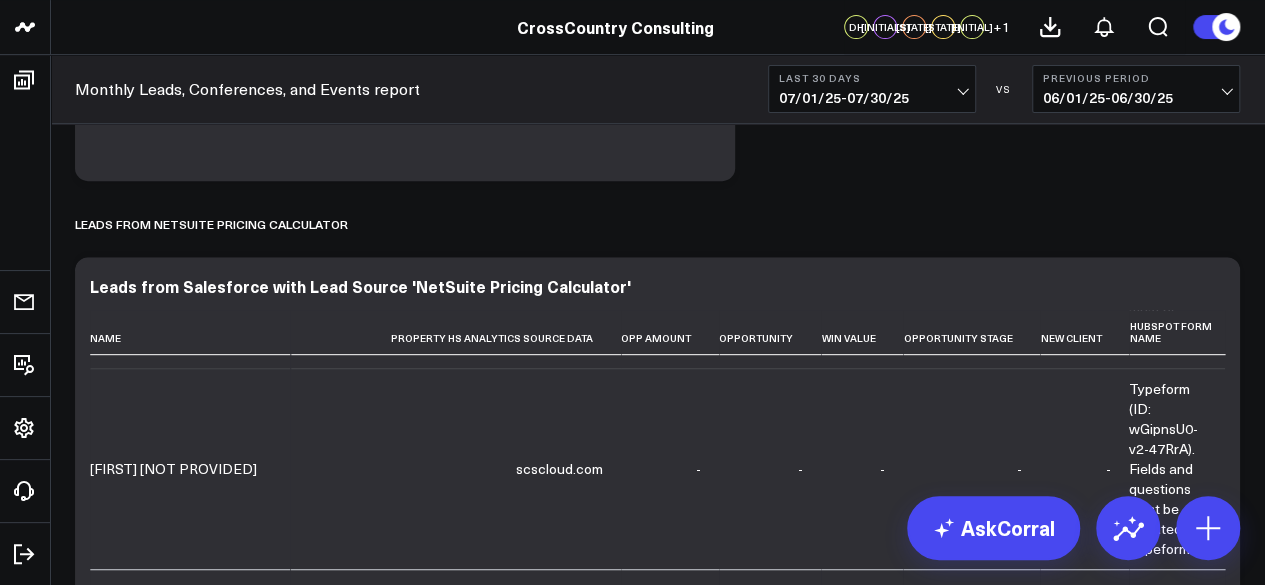 click on "[DATE] - [DATE]" at bounding box center [872, 98] 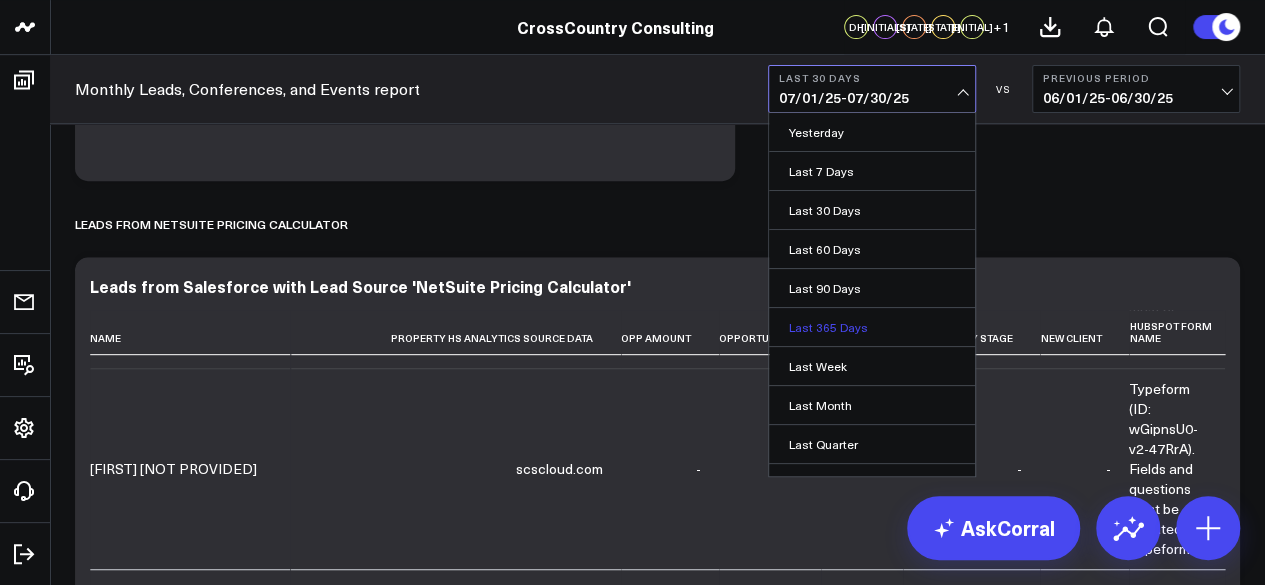 scroll, scrollTop: 176, scrollLeft: 0, axis: vertical 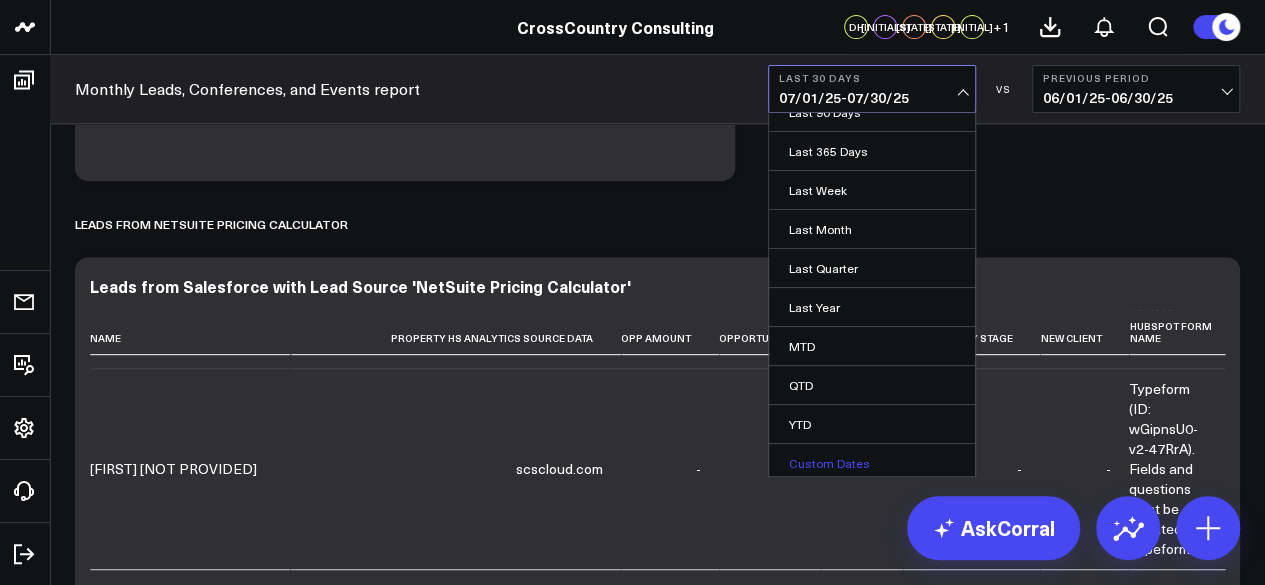 click on "Custom Dates" at bounding box center [872, 463] 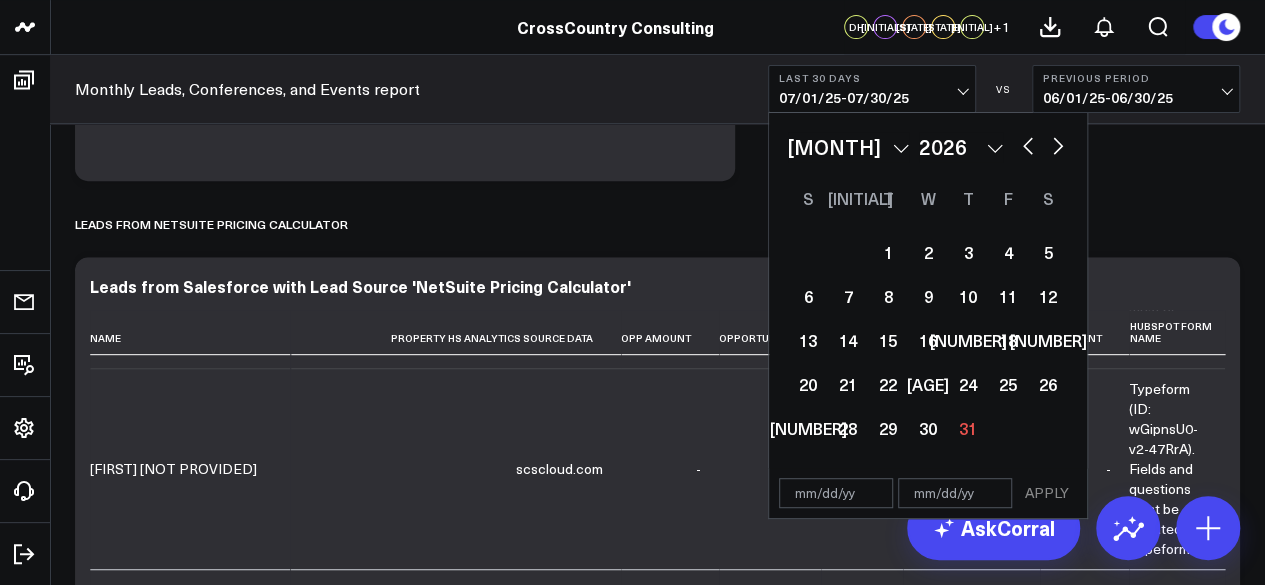 click at bounding box center [1028, 144] 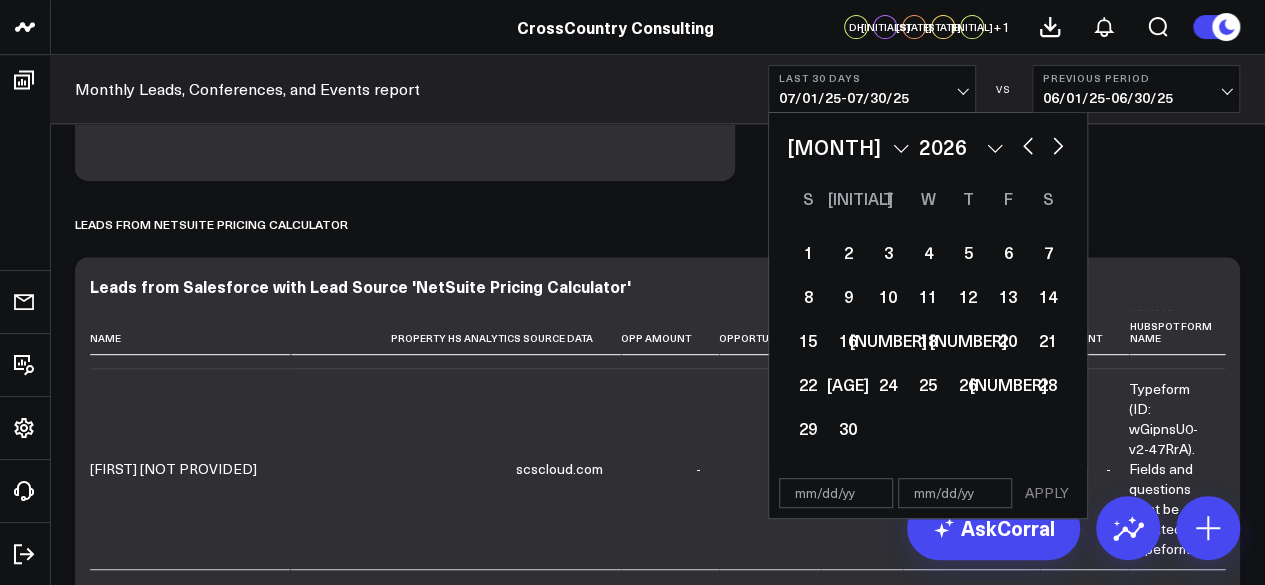 click at bounding box center (836, 493) 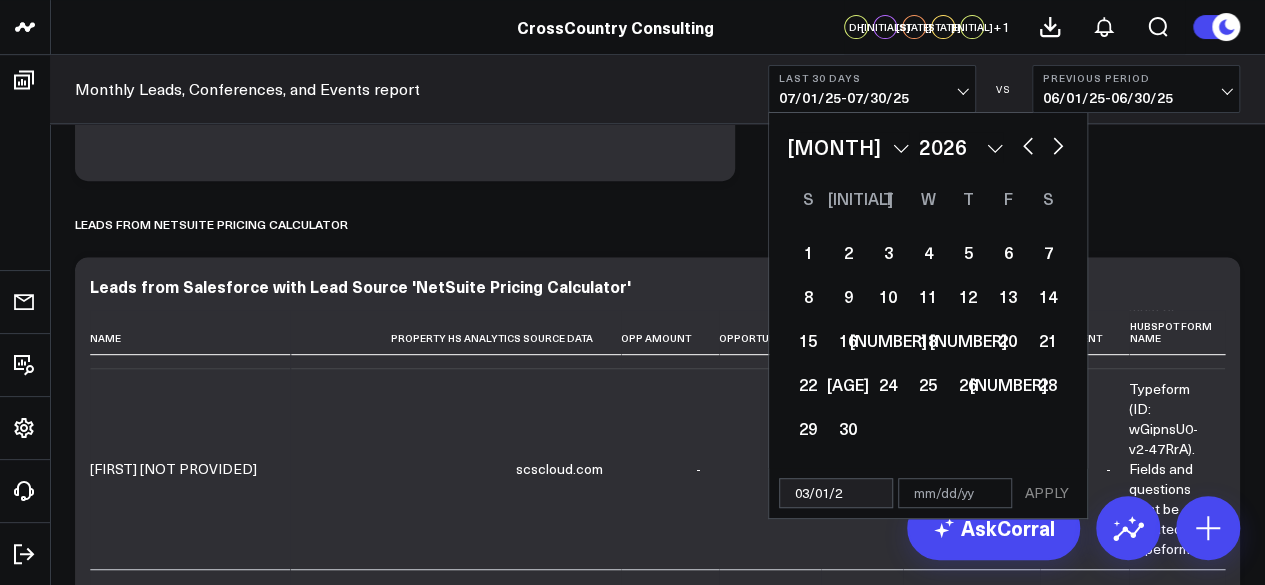 type on "[DATE]" 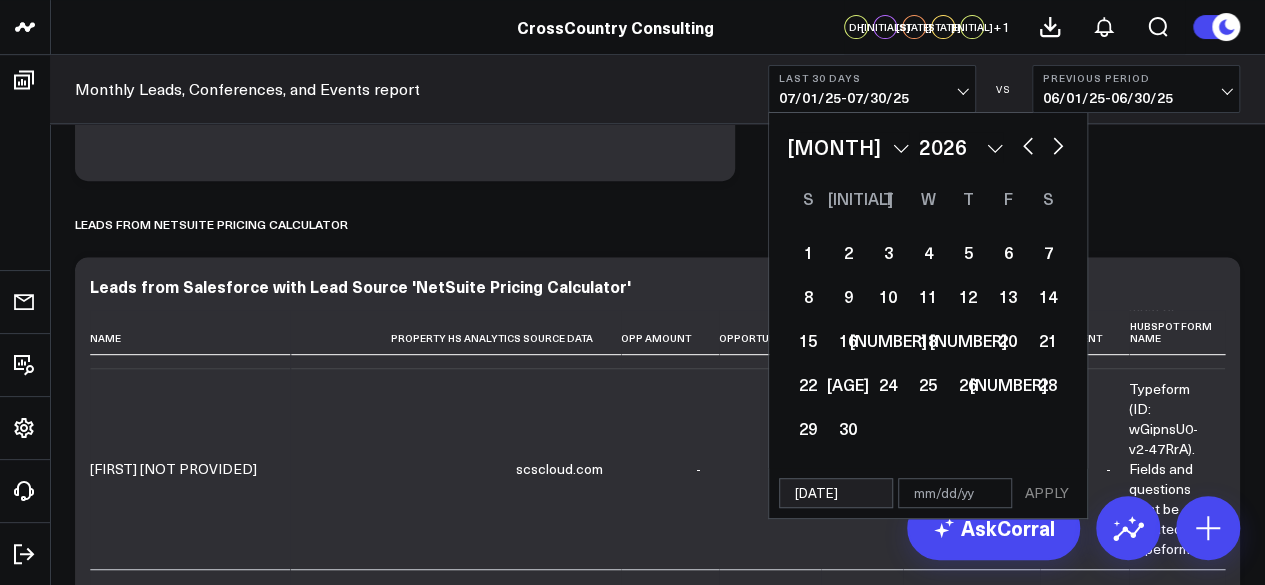select on "2" 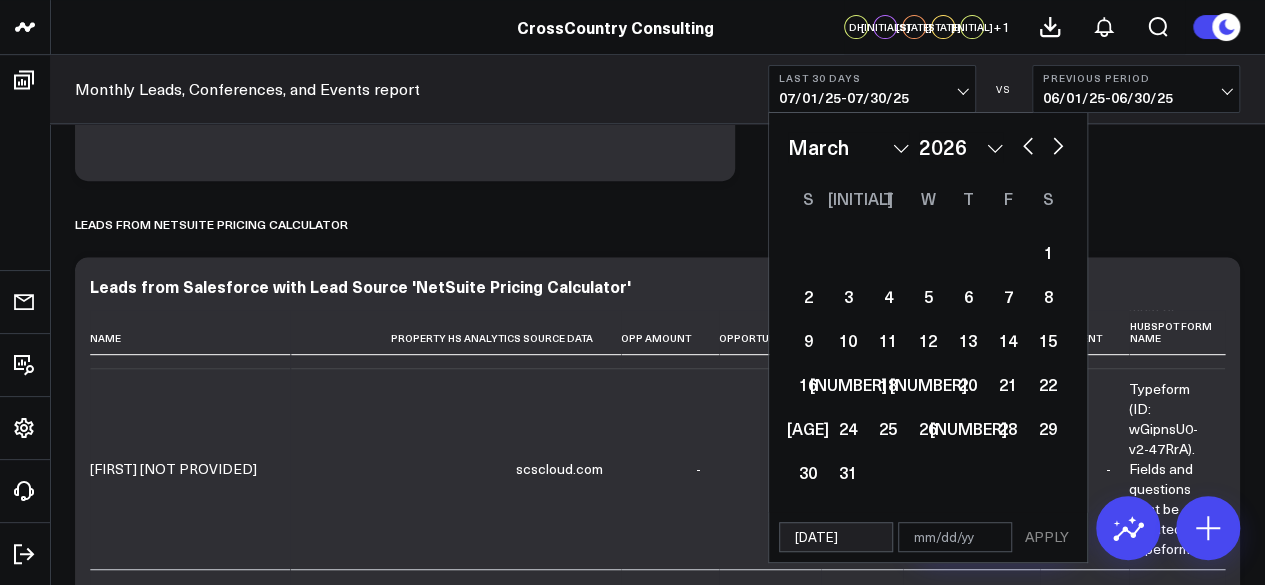 type on "[DATE]" 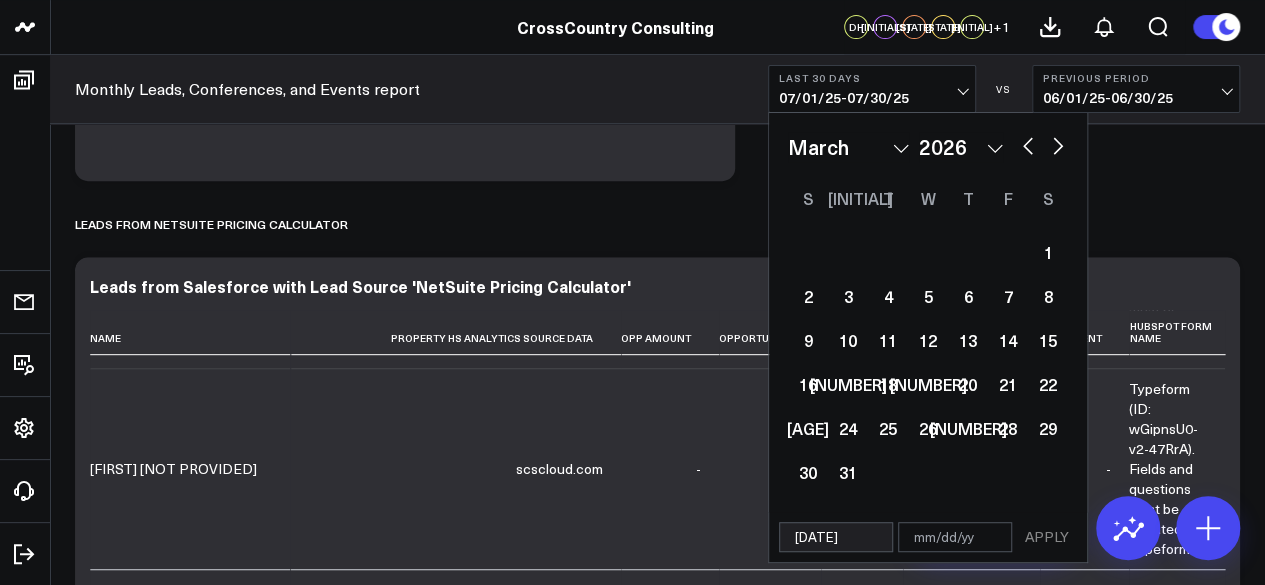 type on "0" 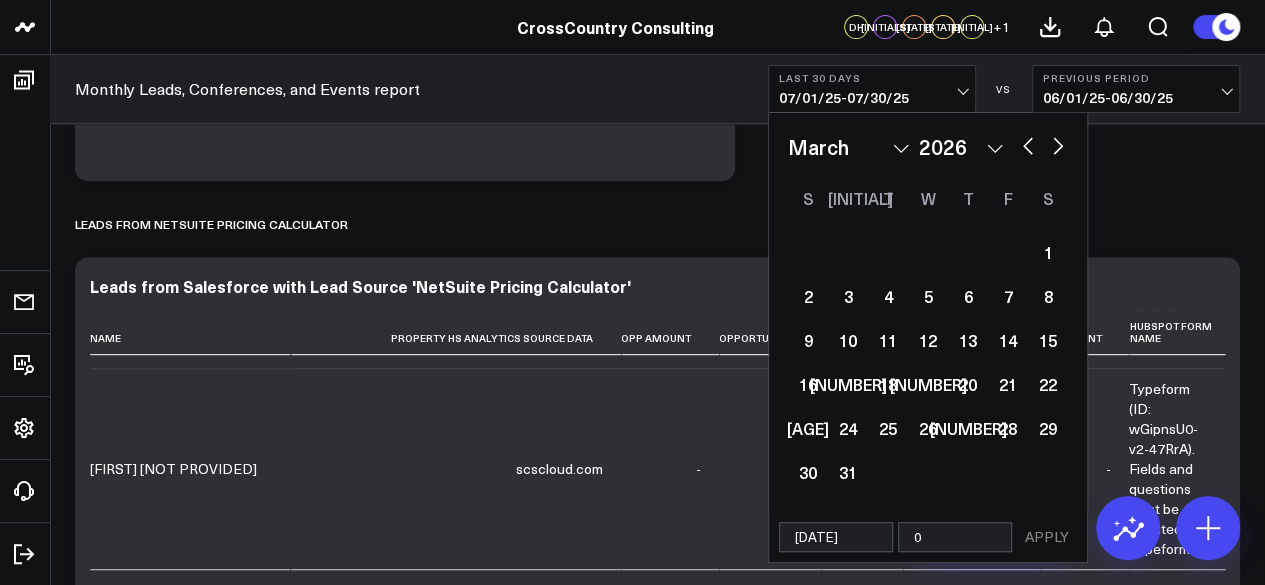 select on "2" 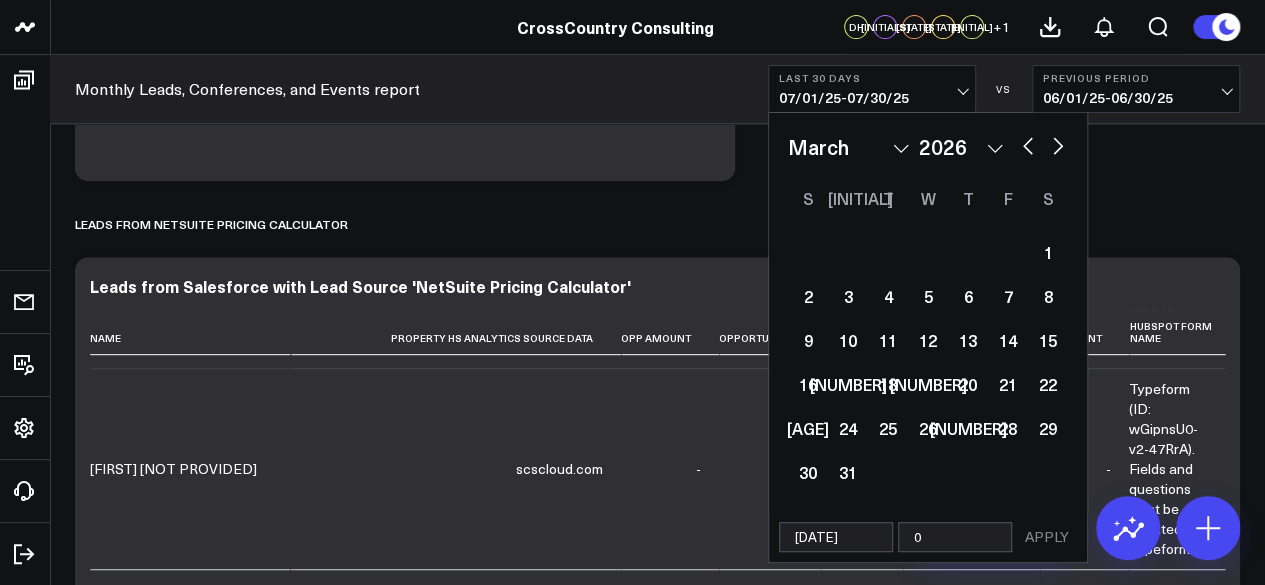 type on "07" 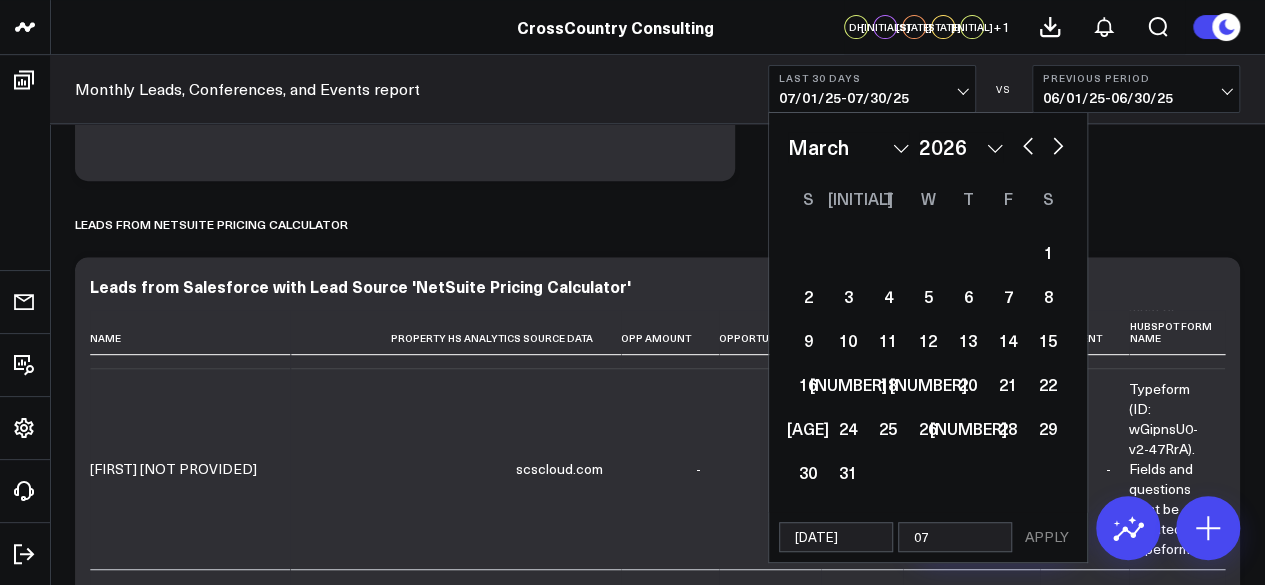 select on "2" 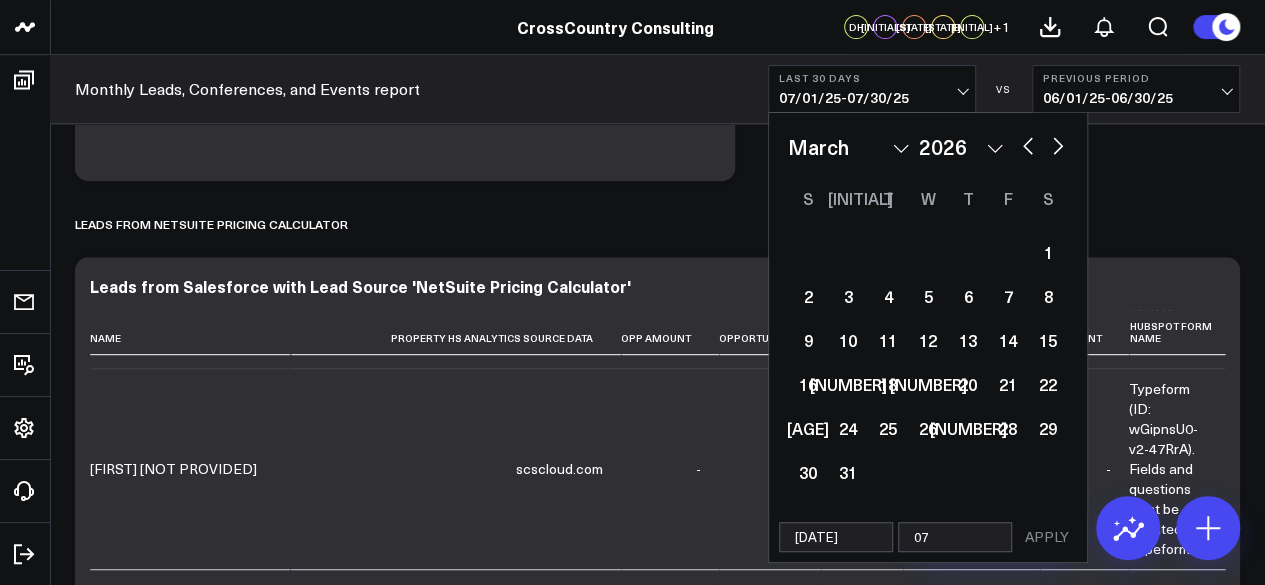 type on "[MONTH]/" 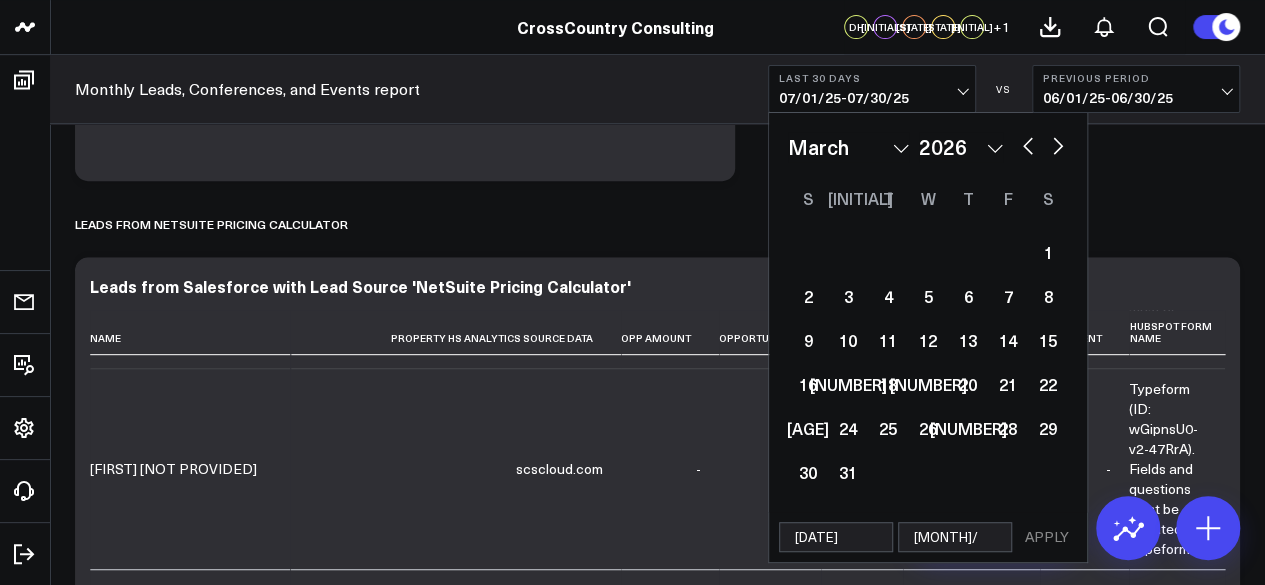 select on "2" 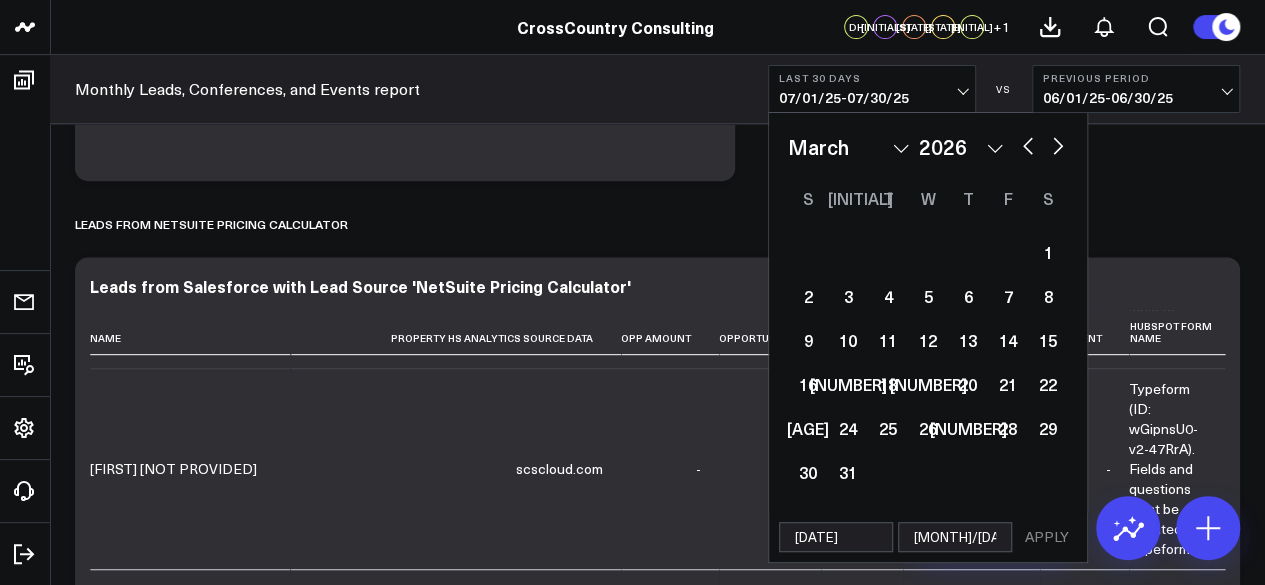 select on "2" 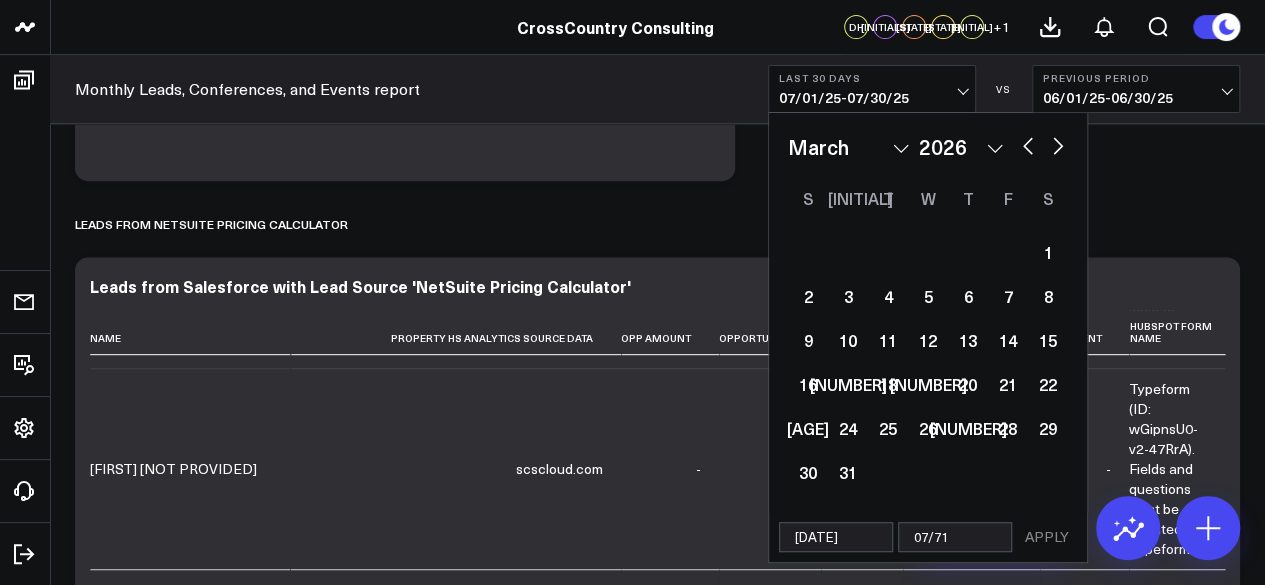 type on "07/71/" 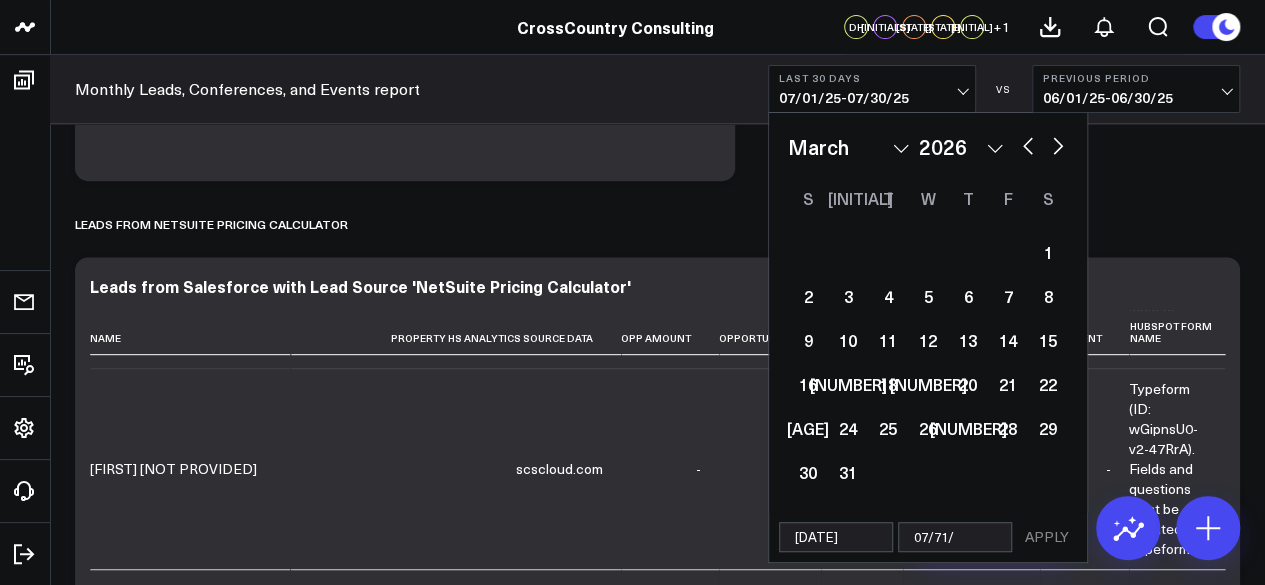 select on "2" 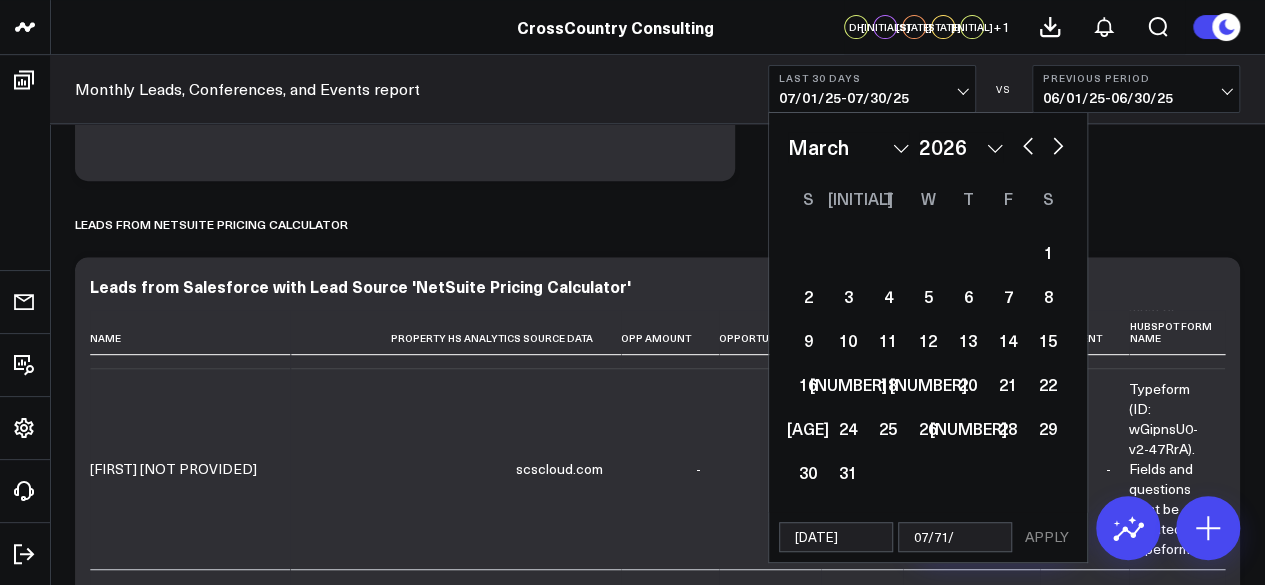 type on "07/71/3" 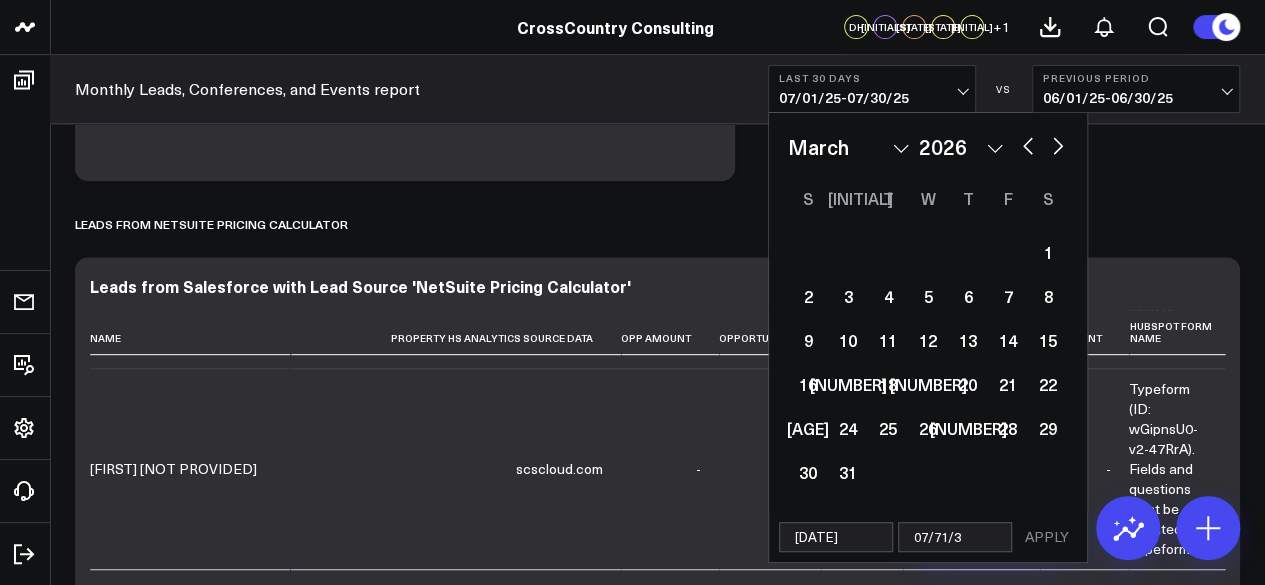 select on "2" 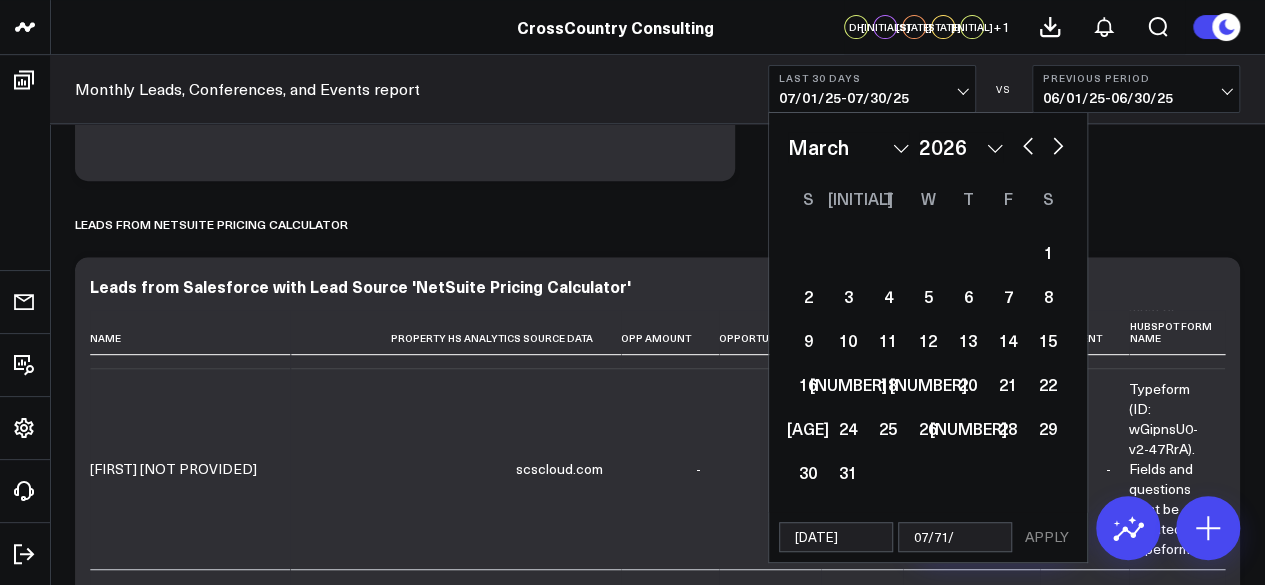 select on "2" 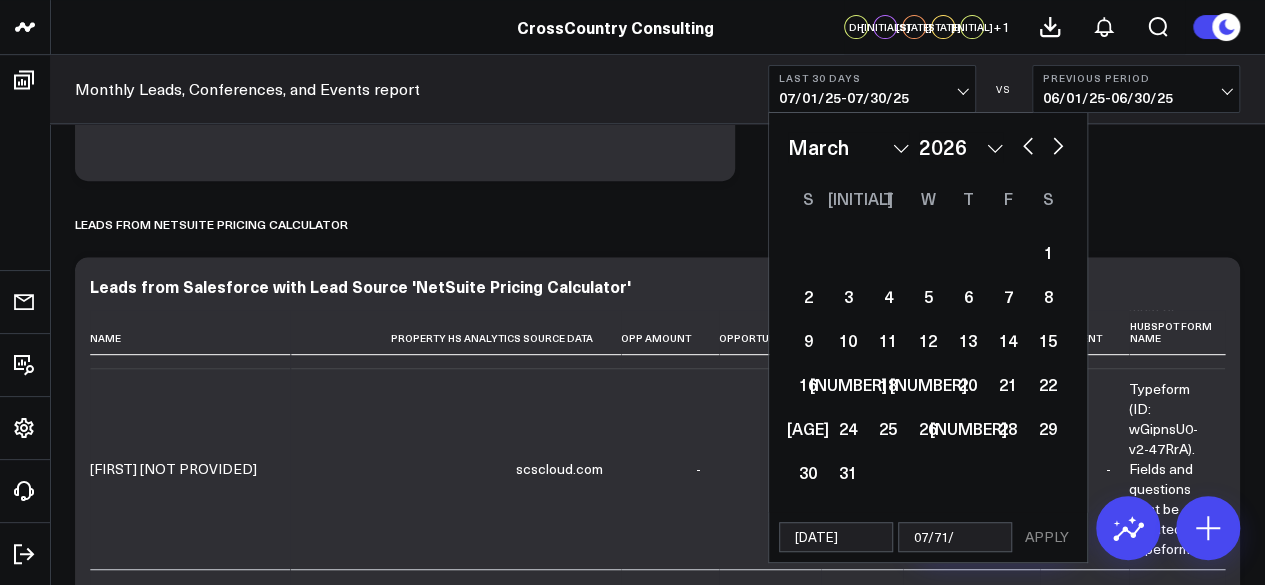 type on "07/71" 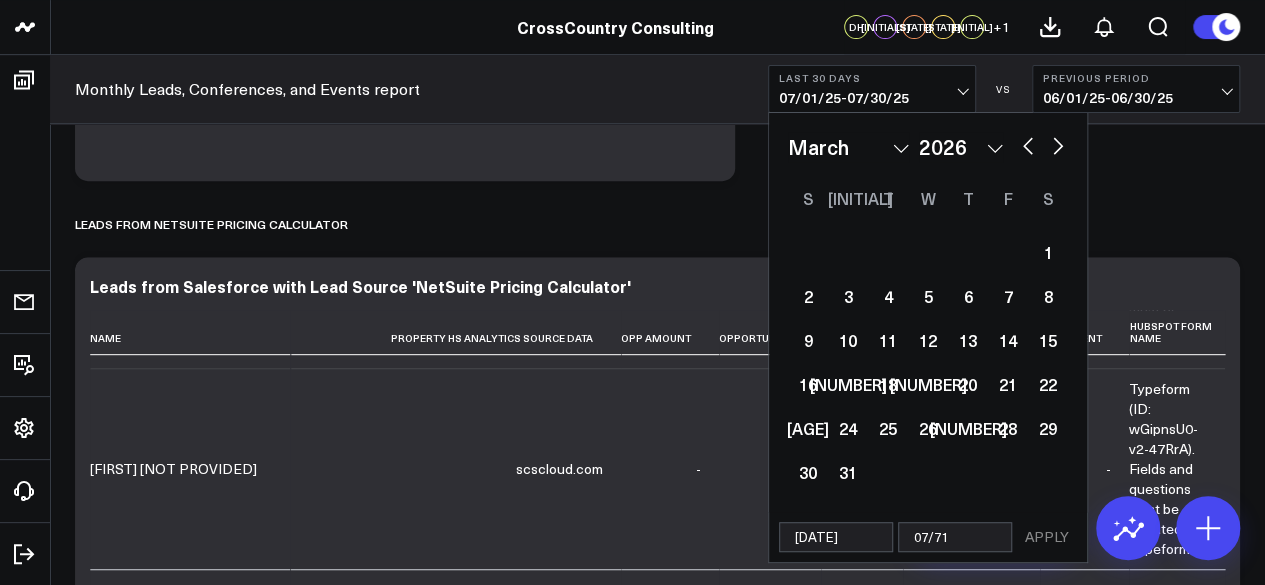 select on "2" 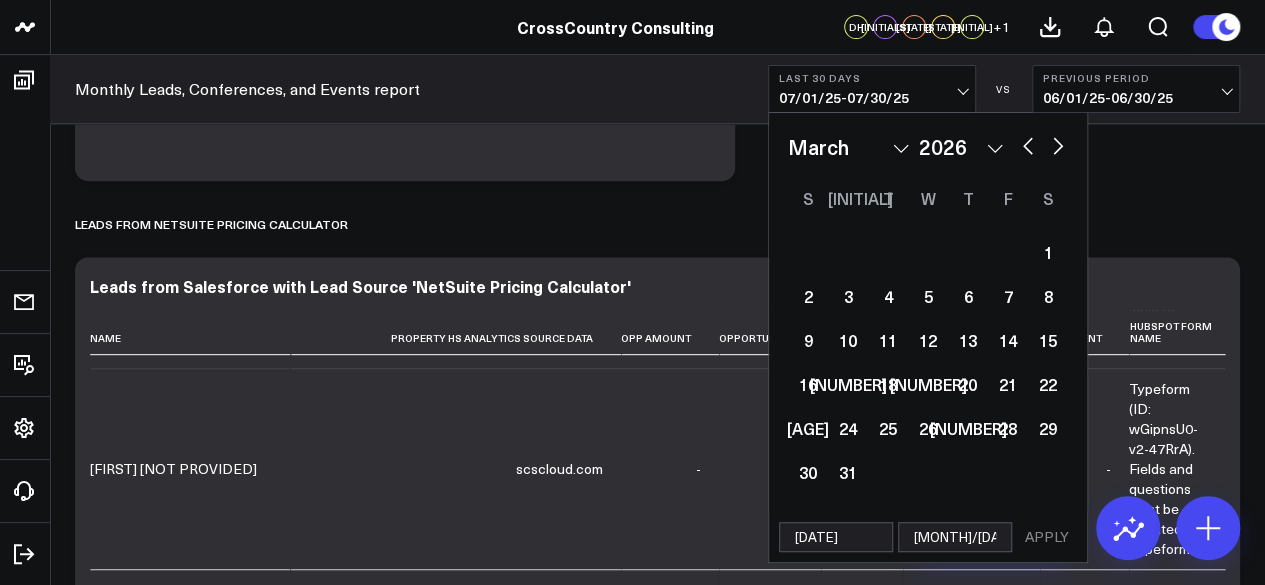 type on "[MONTH]/" 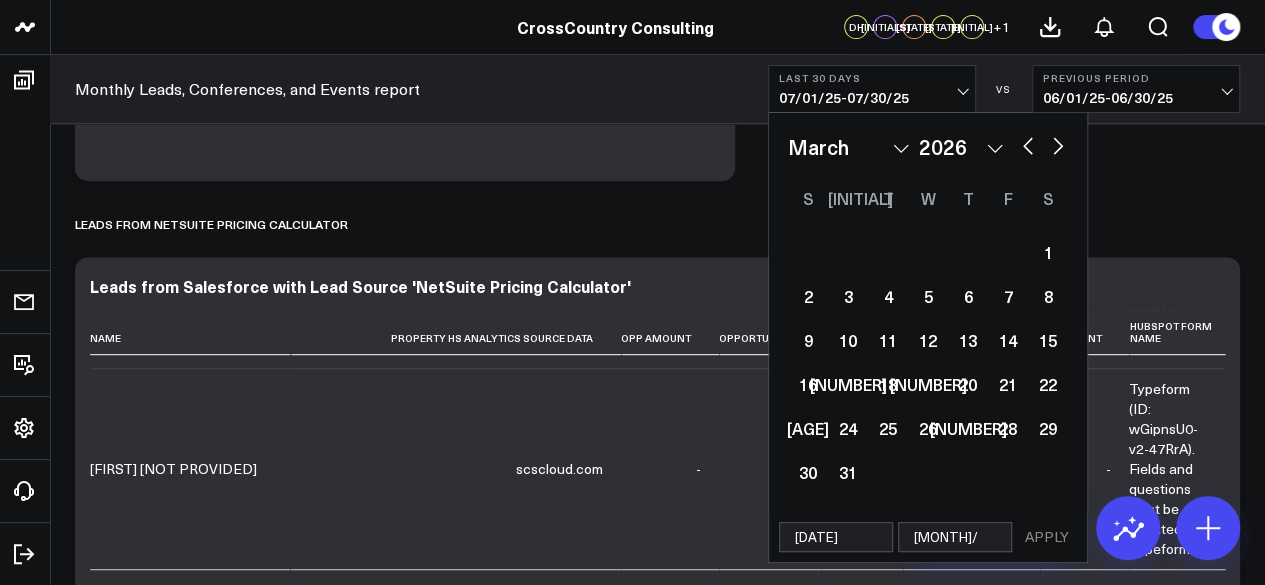 select on "2" 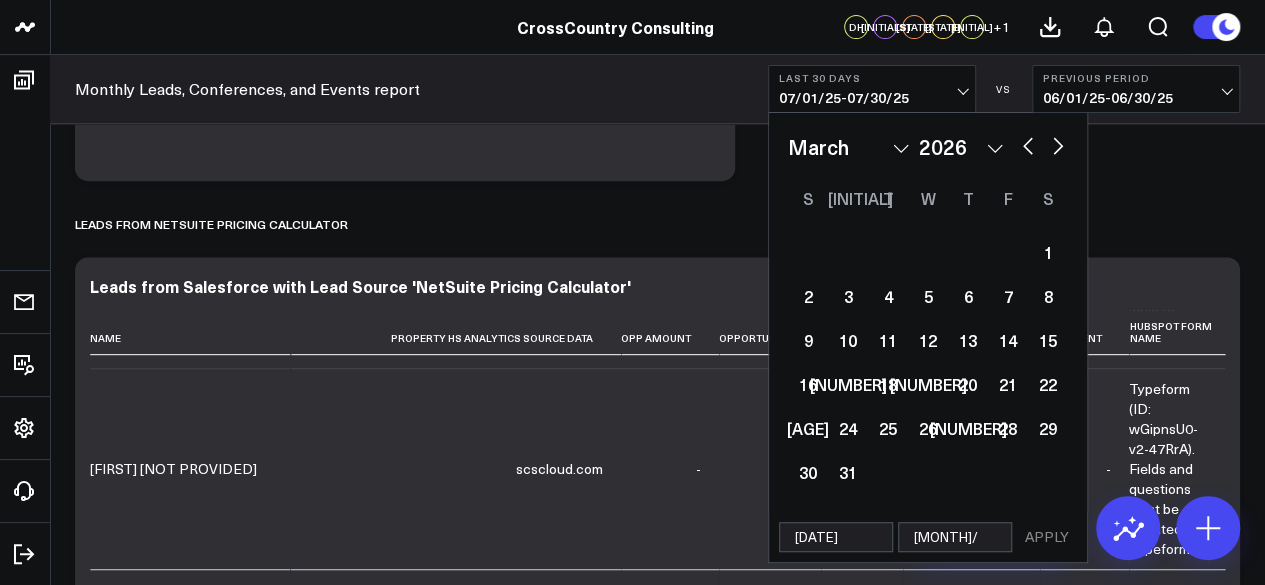 type on "[DATE]" 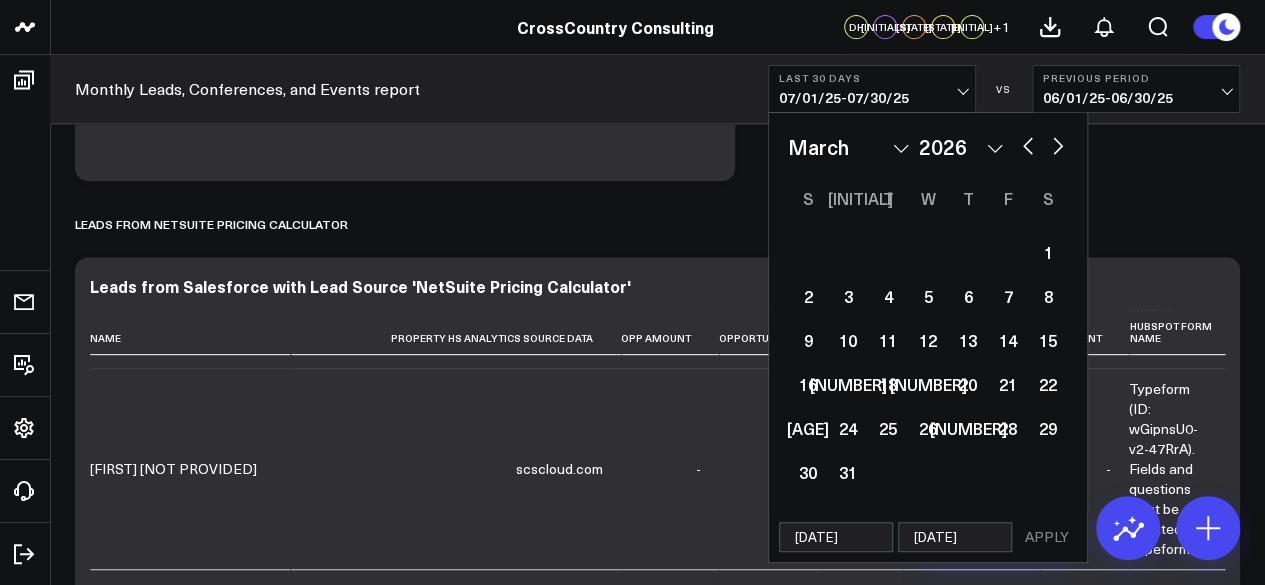select on "2" 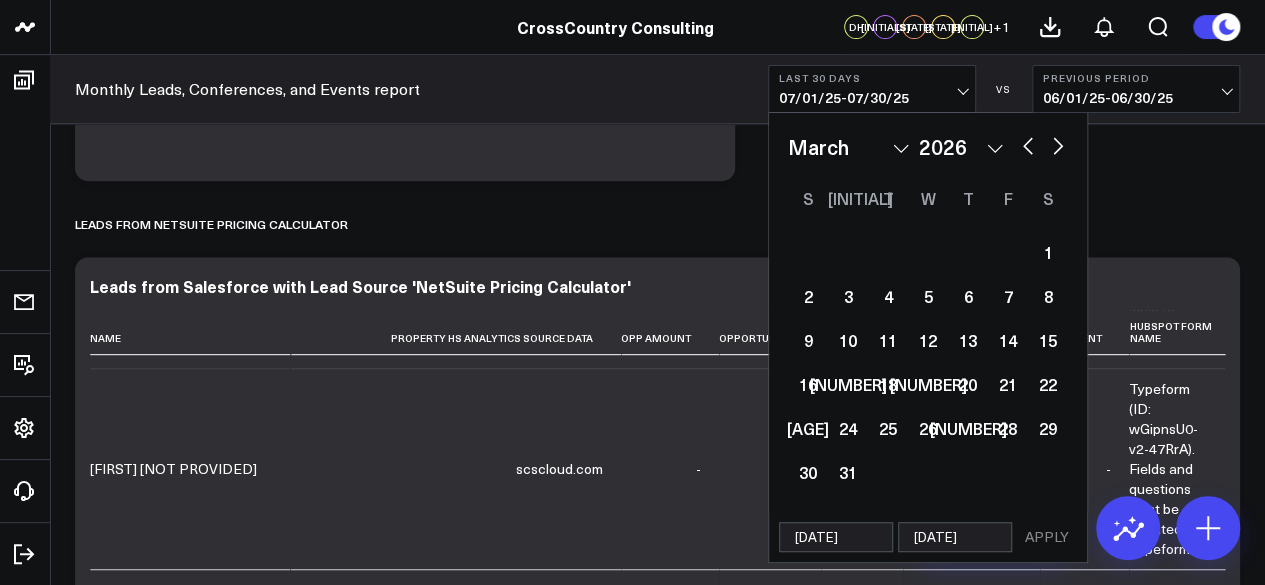 type on "[MM]/[DD]/" 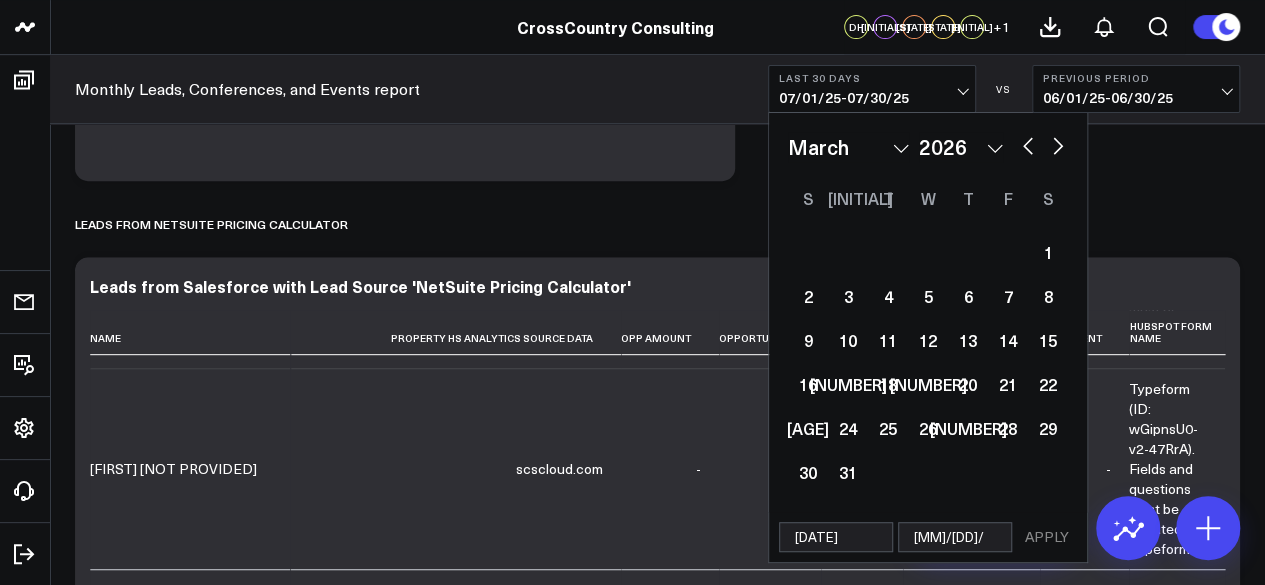 select on "2" 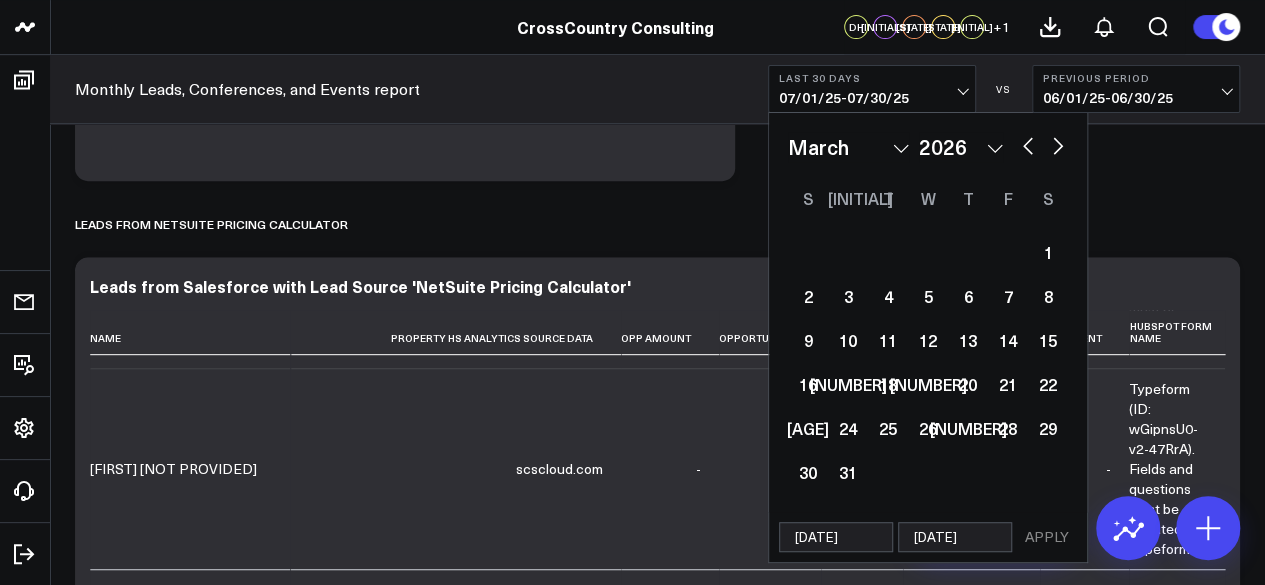 select on "2" 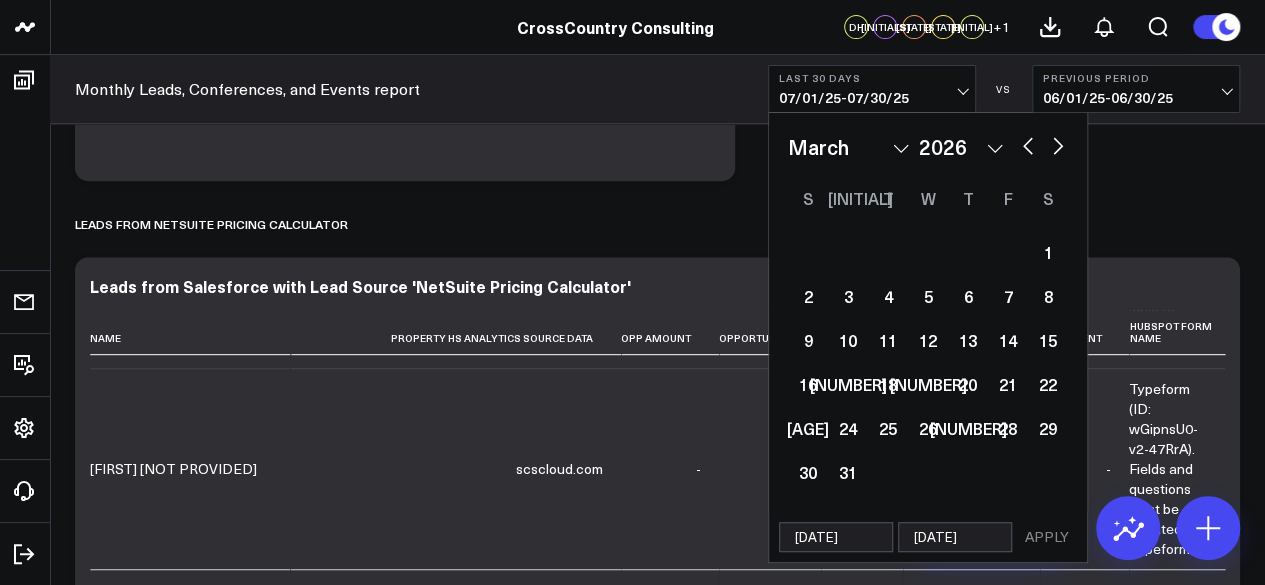 type on "07/31/25" 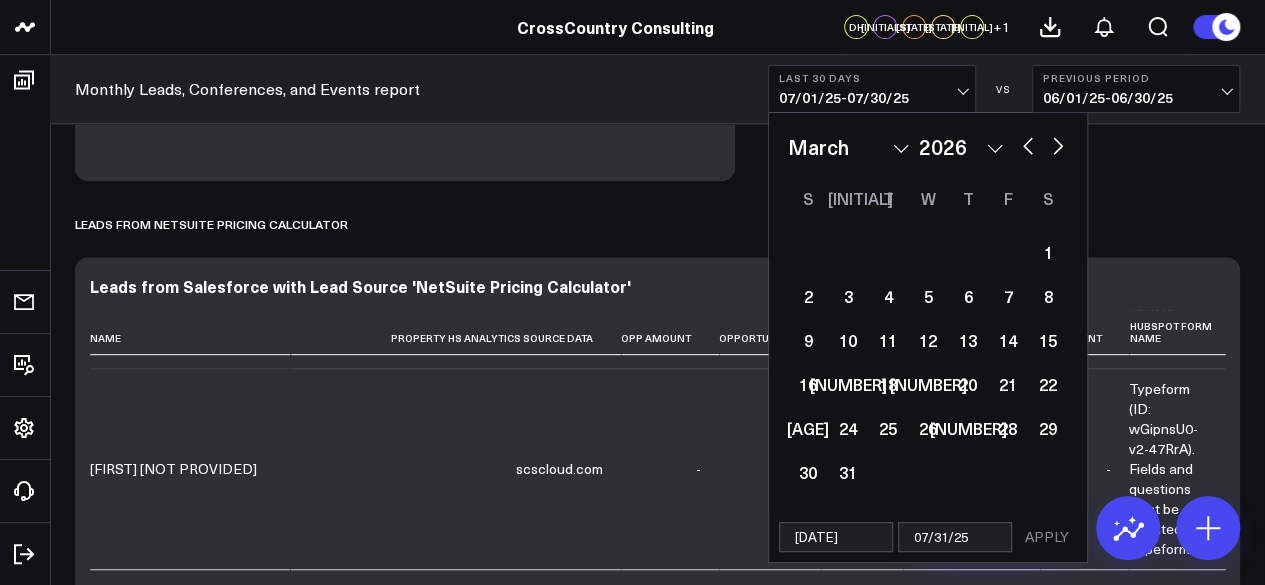 select on "2" 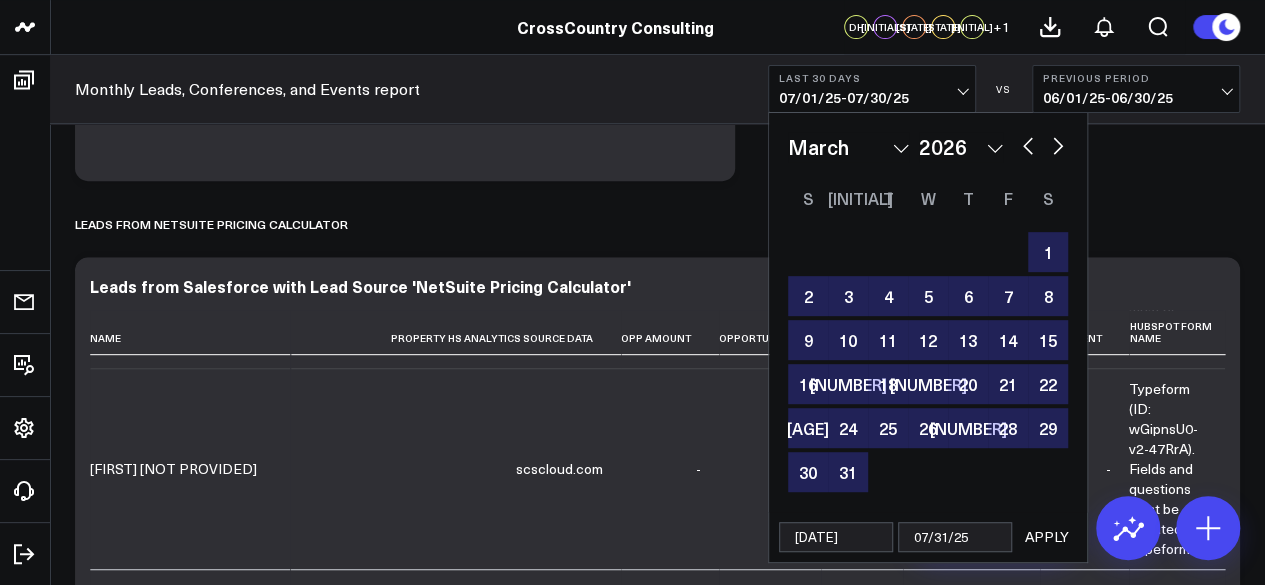 type on "07/31/25" 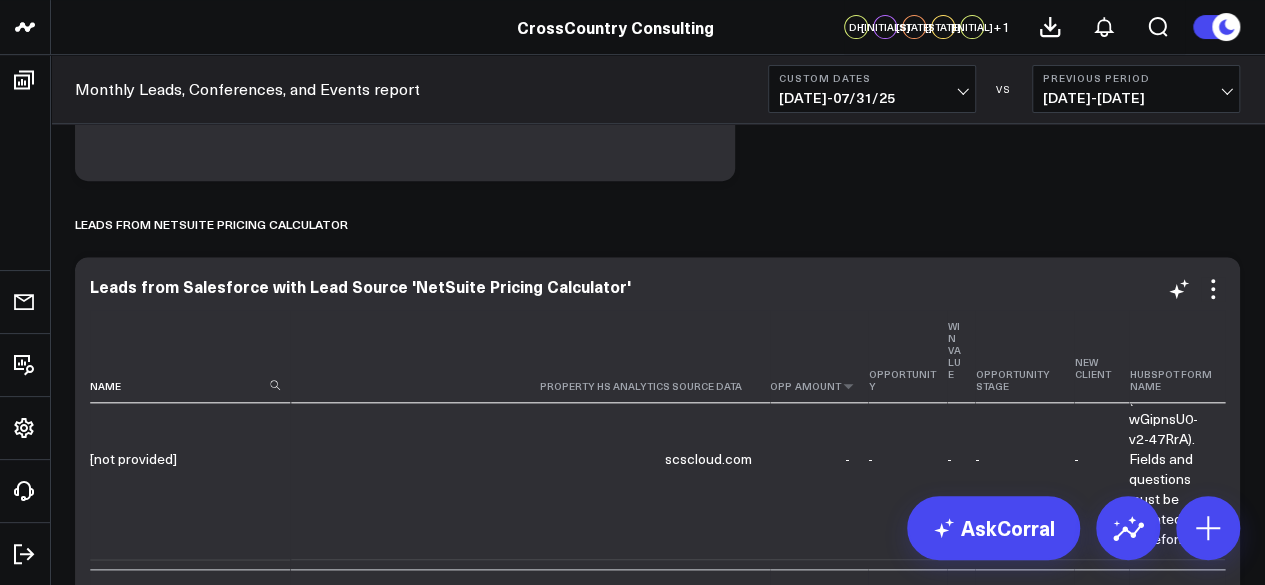 scroll, scrollTop: 1213, scrollLeft: 1311, axis: both 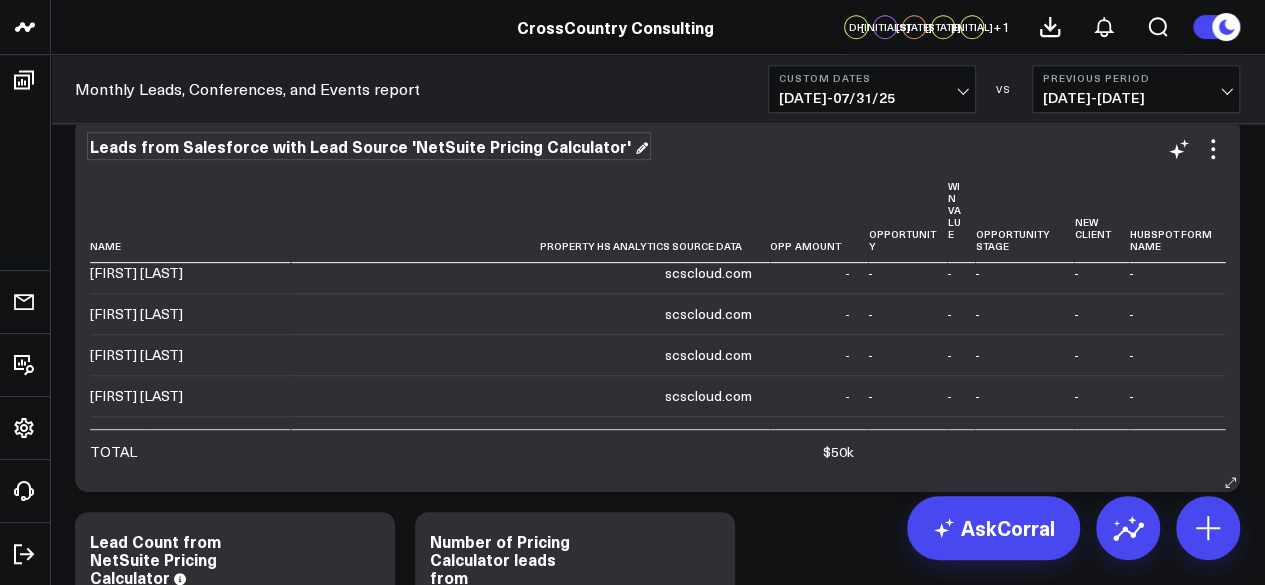 click on "Leads from Salesforce with Lead Source 'NetSuite Pricing Calculator'" at bounding box center (369, 146) 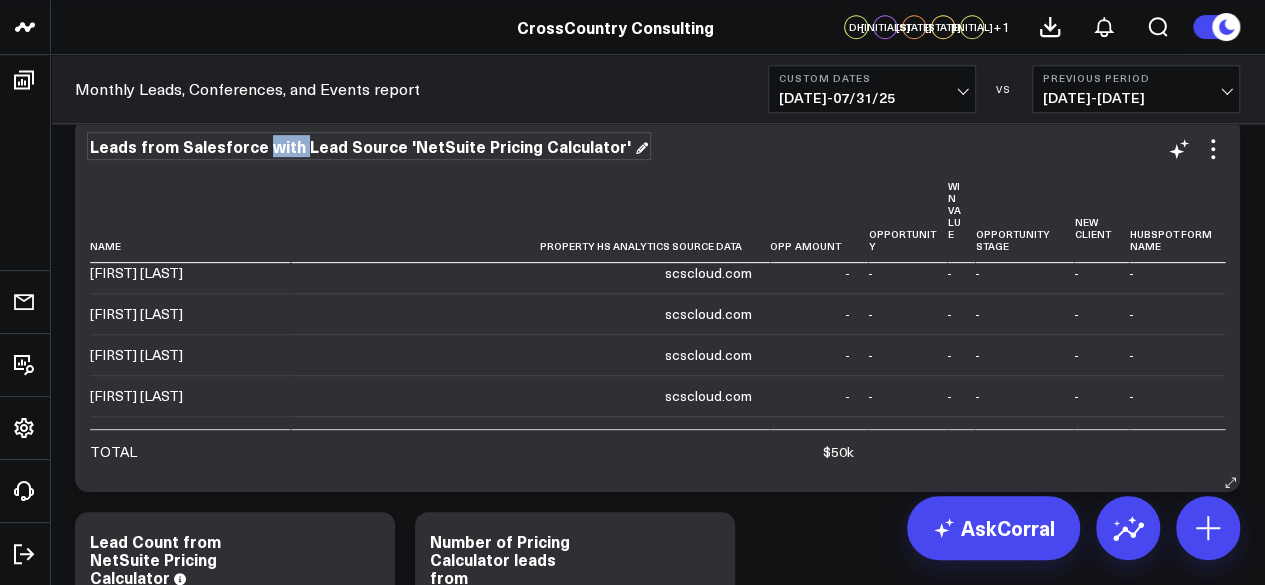 click on "Leads from Salesforce with Lead Source 'NetSuite Pricing Calculator'" at bounding box center (369, 146) 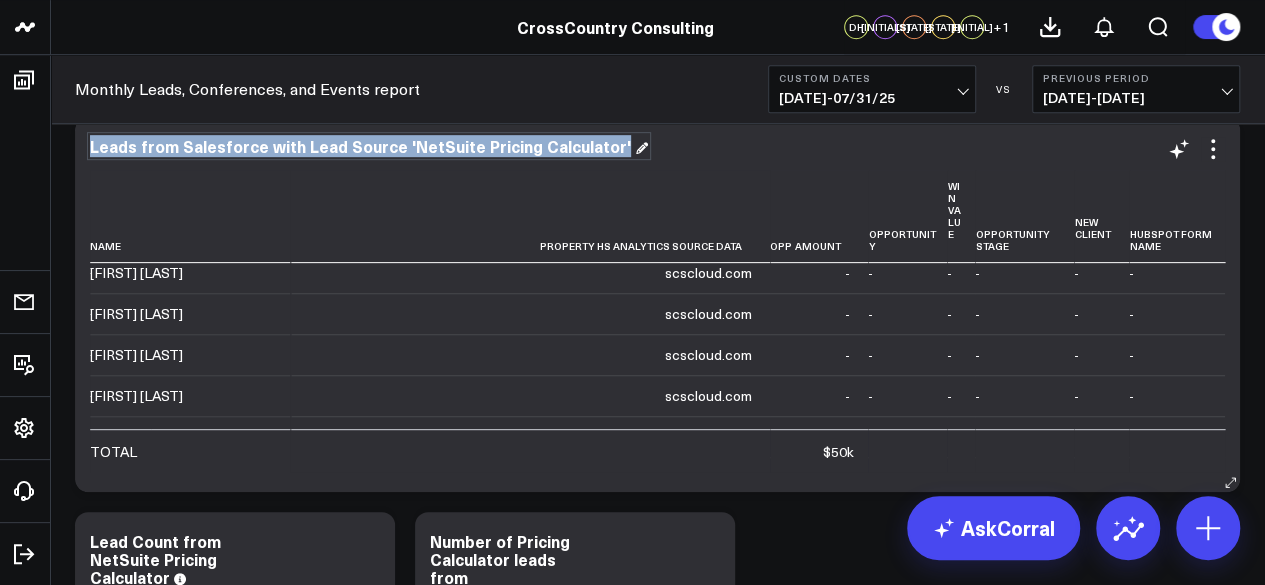 click on "Leads from Salesforce with Lead Source 'NetSuite Pricing Calculator'" at bounding box center (369, 146) 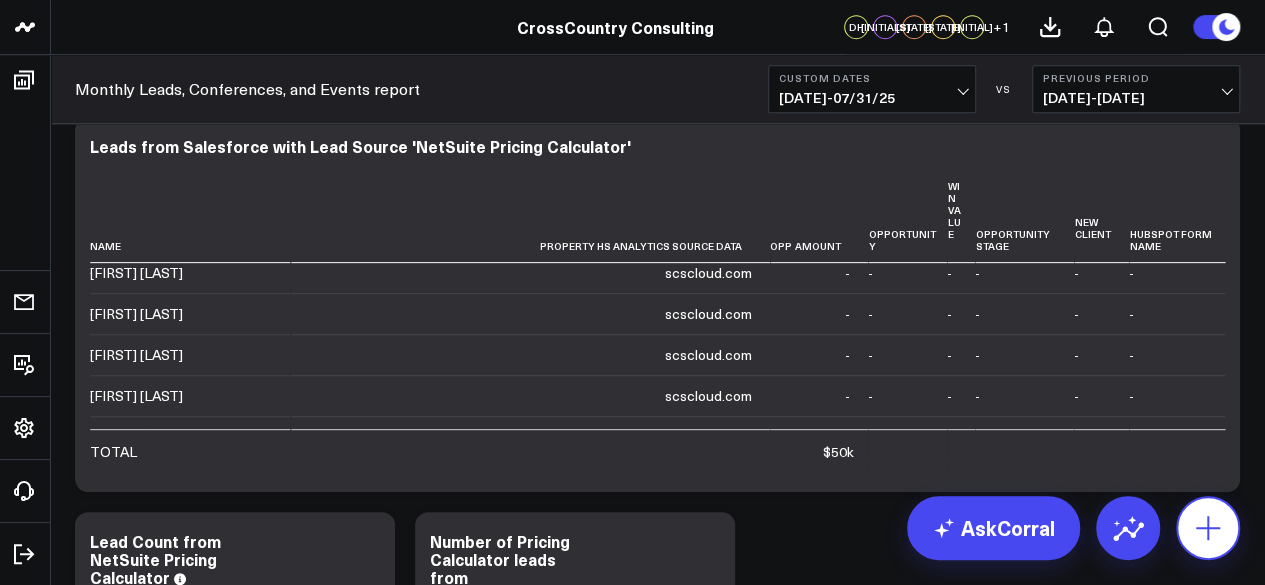 click 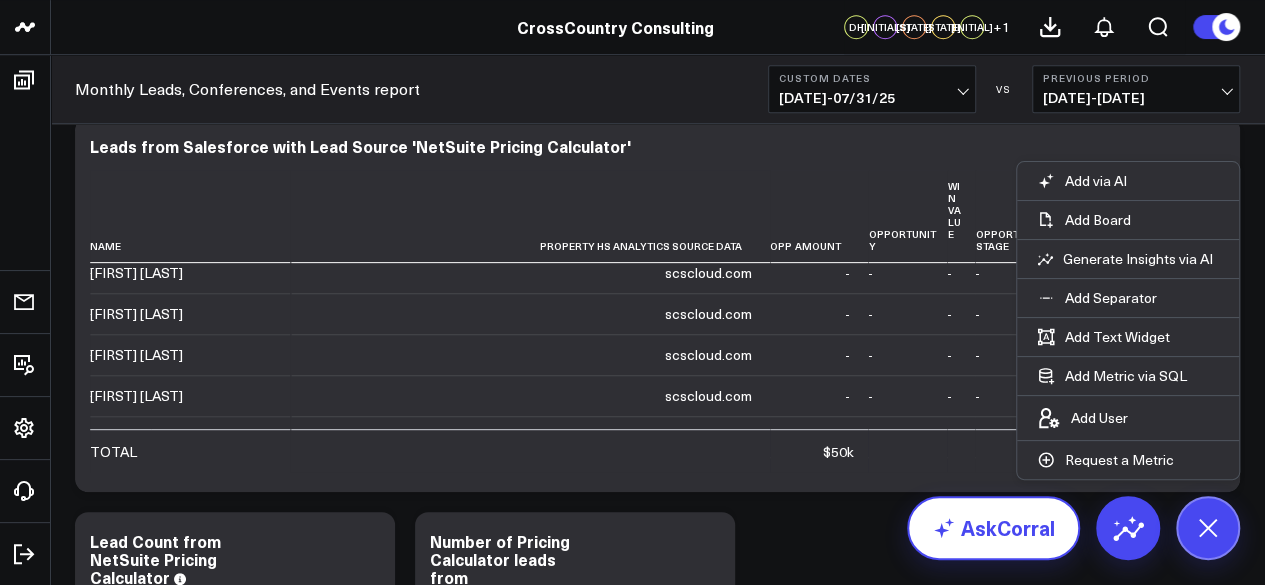 click on "AskCorral" at bounding box center (993, 528) 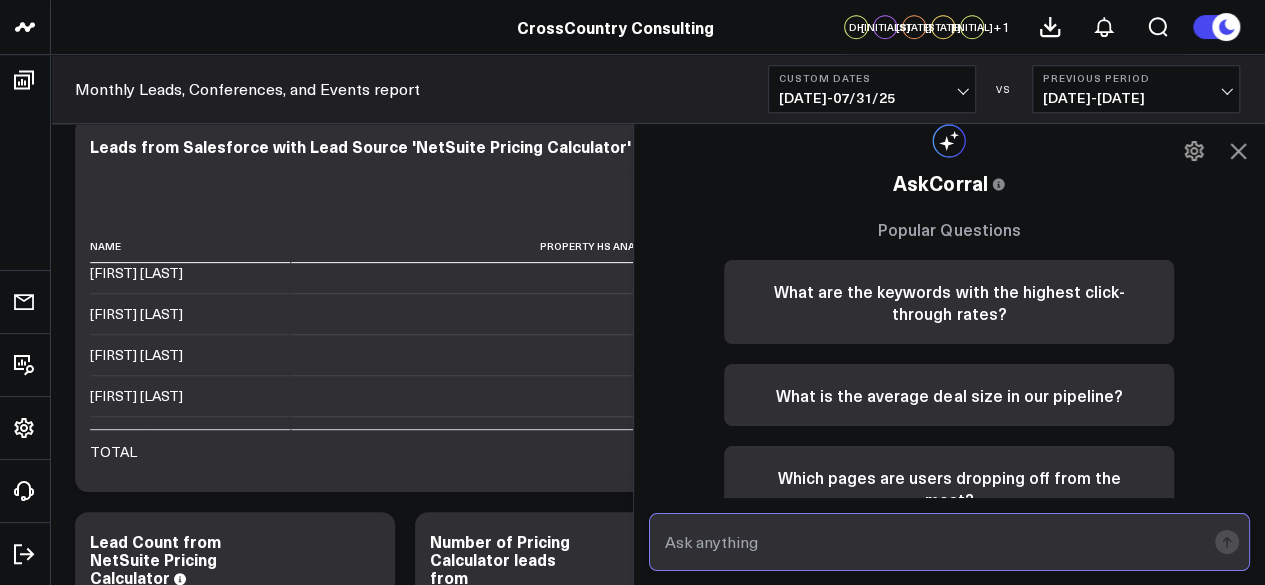 click at bounding box center (933, 542) 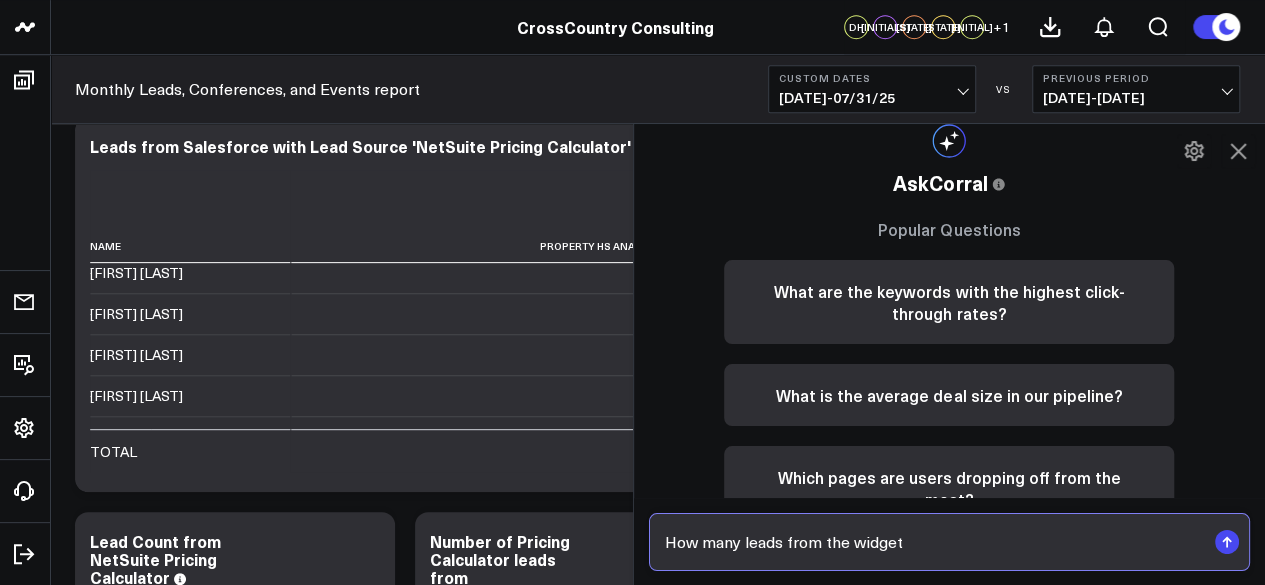 paste on "Leads from Salesforce with Lead Source 'NetSuite Pricing Calculator'" 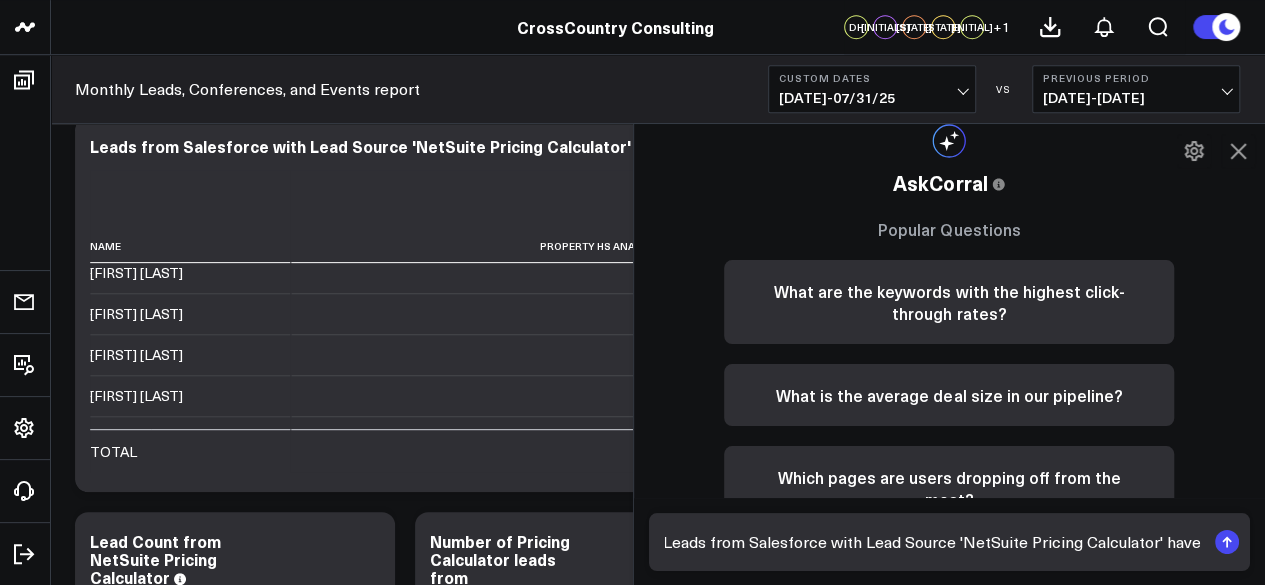 scroll, scrollTop: 0, scrollLeft: 0, axis: both 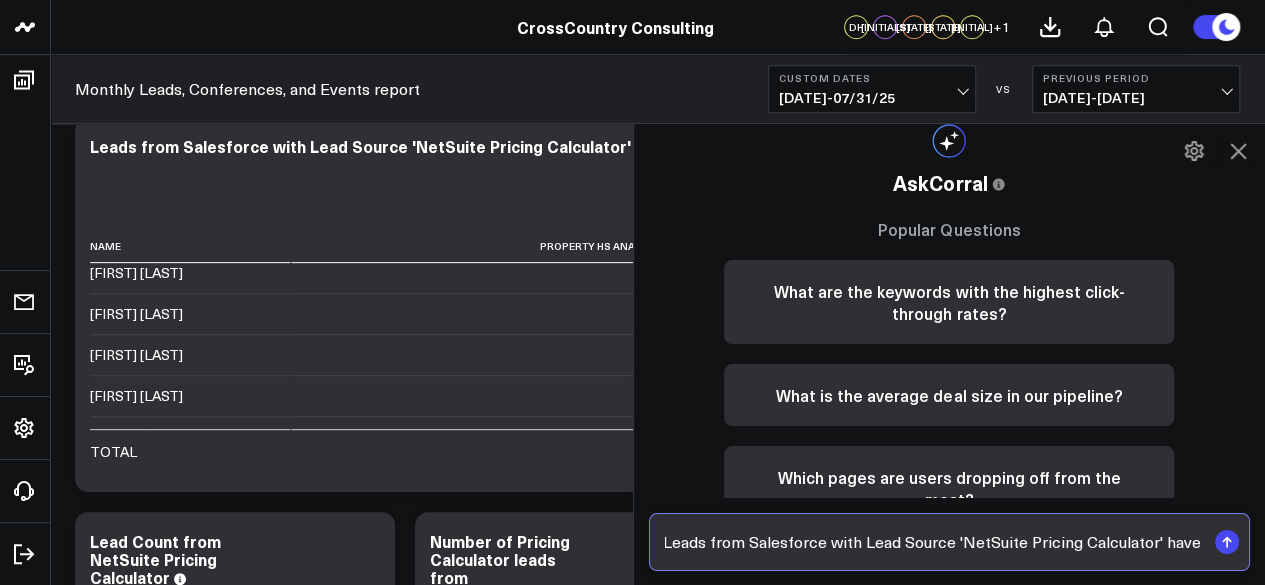 drag, startPoint x: 1058, startPoint y: 549, endPoint x: 1279, endPoint y: 549, distance: 221 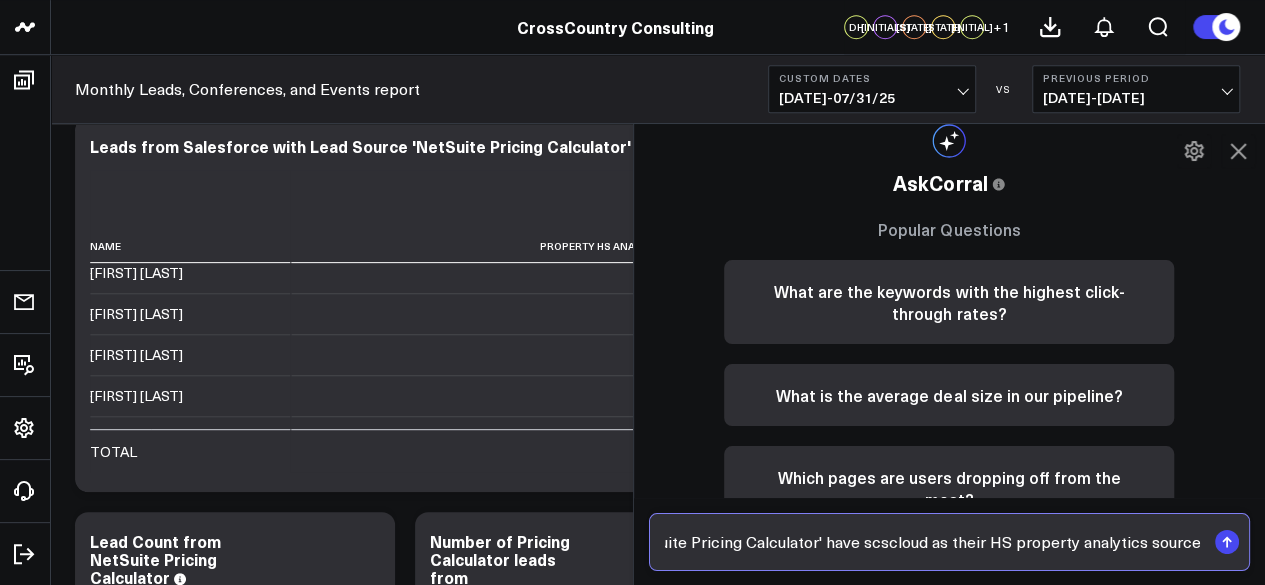 scroll, scrollTop: 0, scrollLeft: 593, axis: horizontal 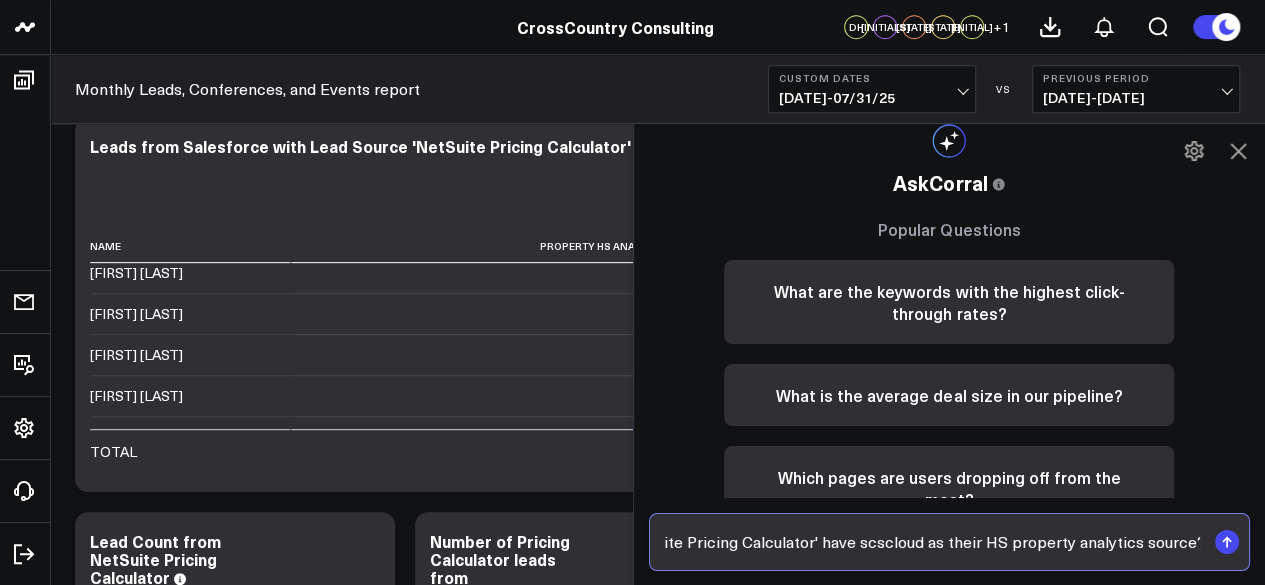 type on "How many leads from the widget Leads from Salesforce with Lead Source 'NetSuite Pricing Calculator' have scscloud as their HS property analytics source?" 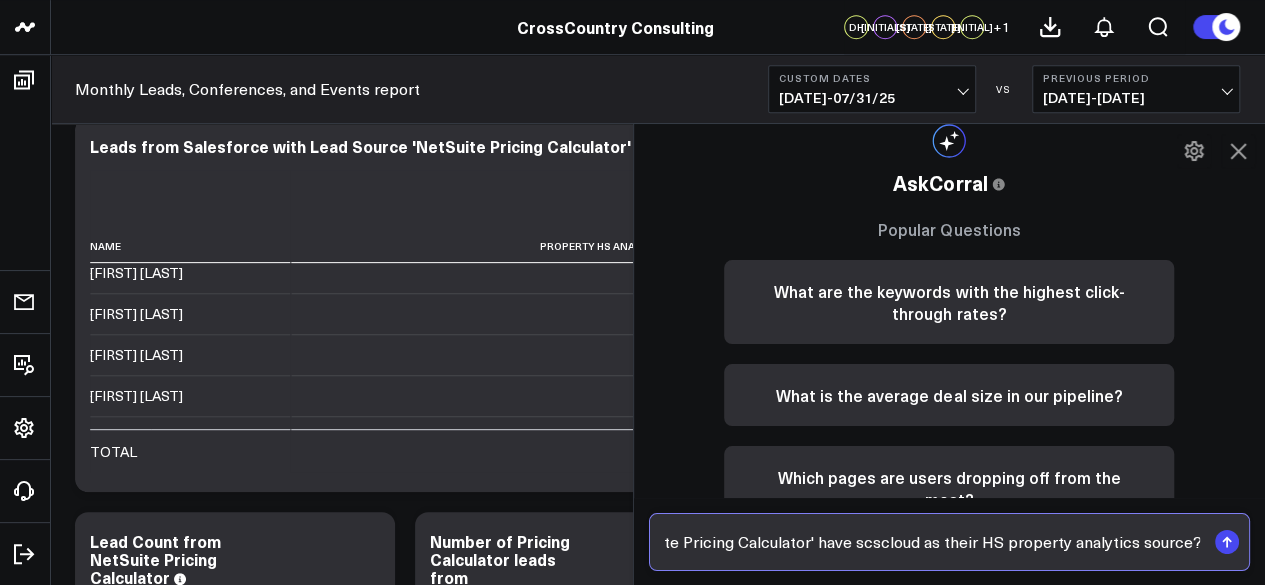 scroll, scrollTop: 0, scrollLeft: 0, axis: both 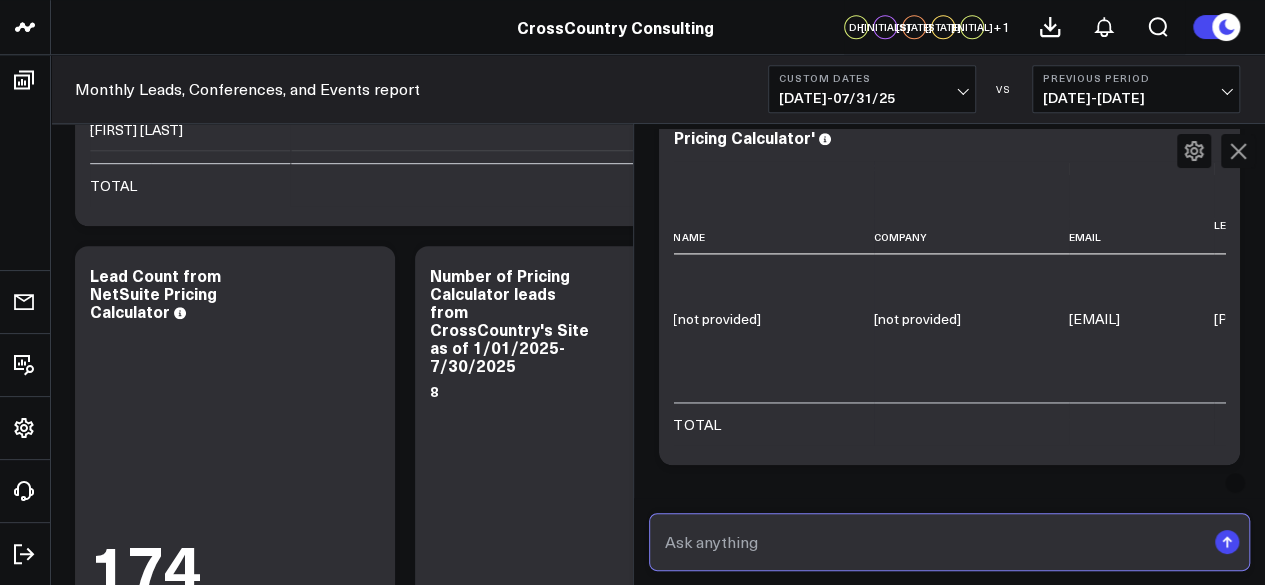click at bounding box center [933, 542] 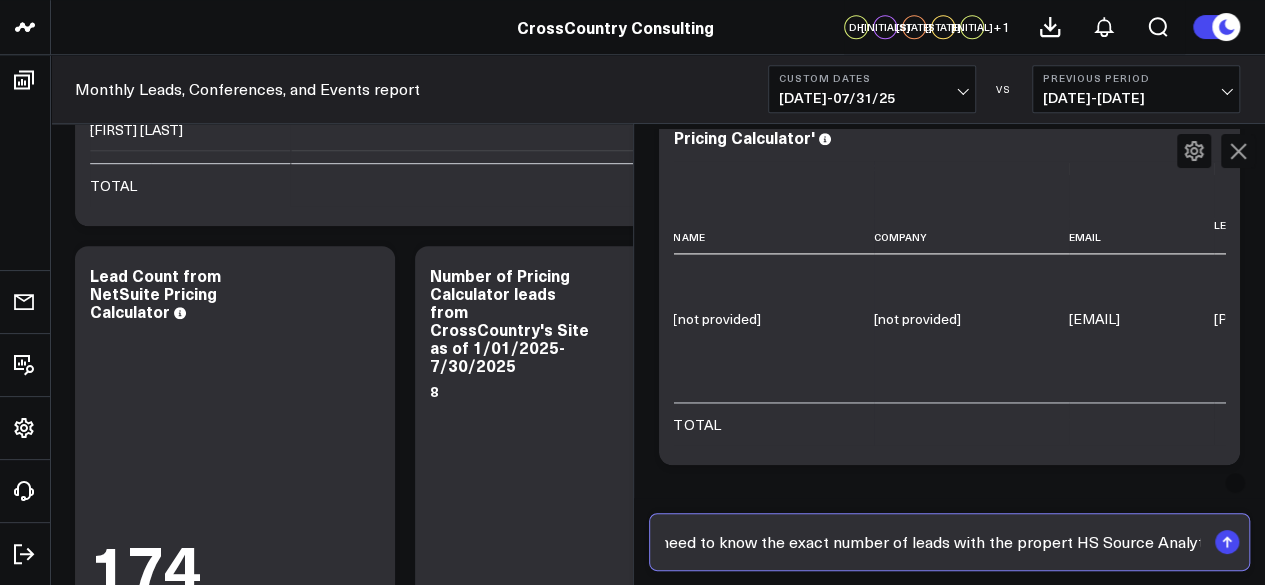 scroll, scrollTop: 0, scrollLeft: 44, axis: horizontal 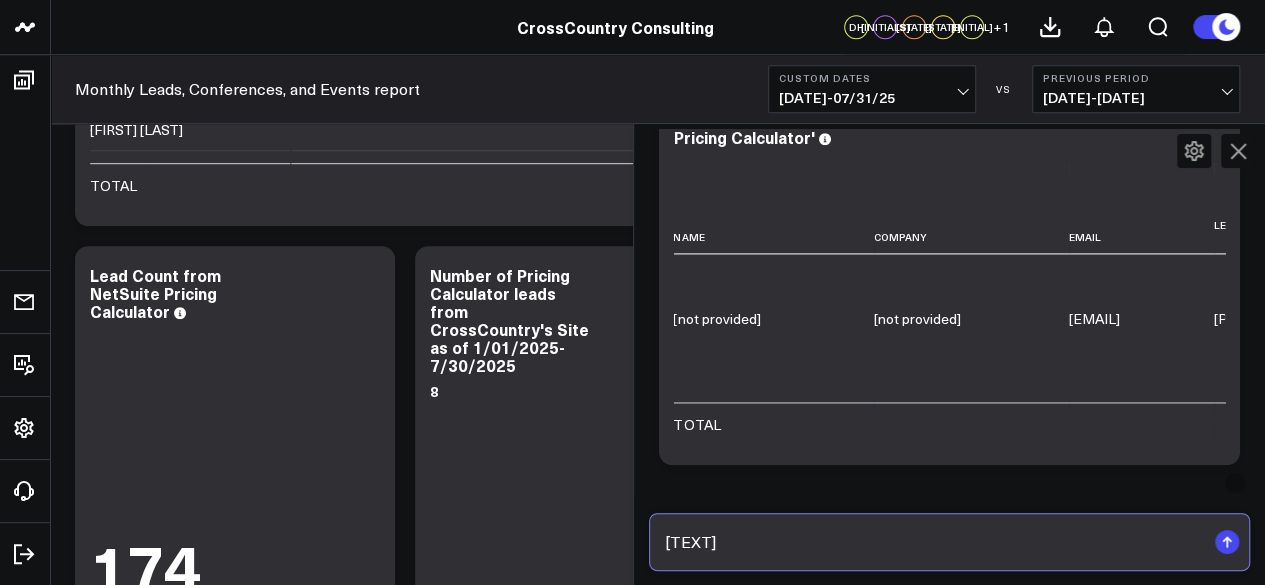 type on "no i need to know the exact number of leads with the propert HS Source Analytic scscloud.com" 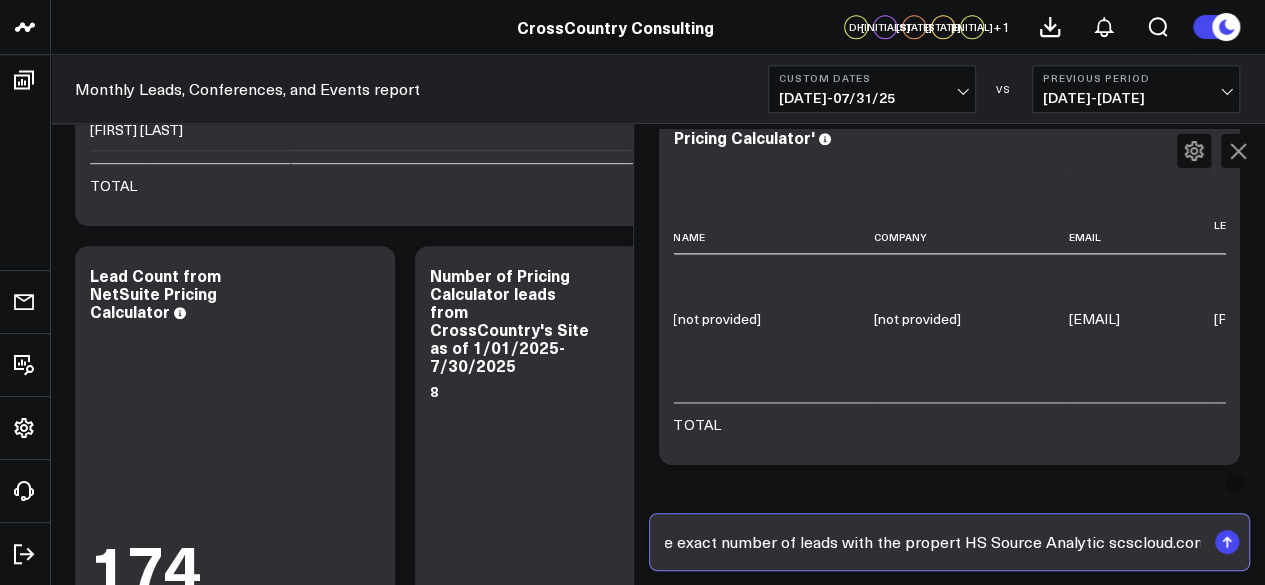 scroll, scrollTop: 0, scrollLeft: 0, axis: both 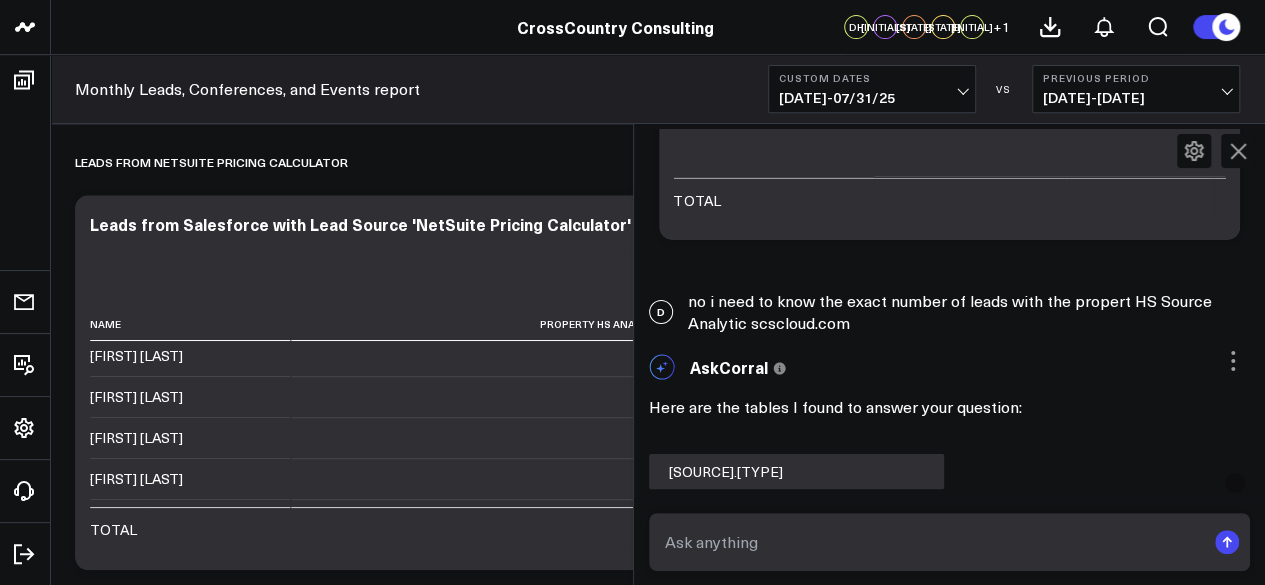 click 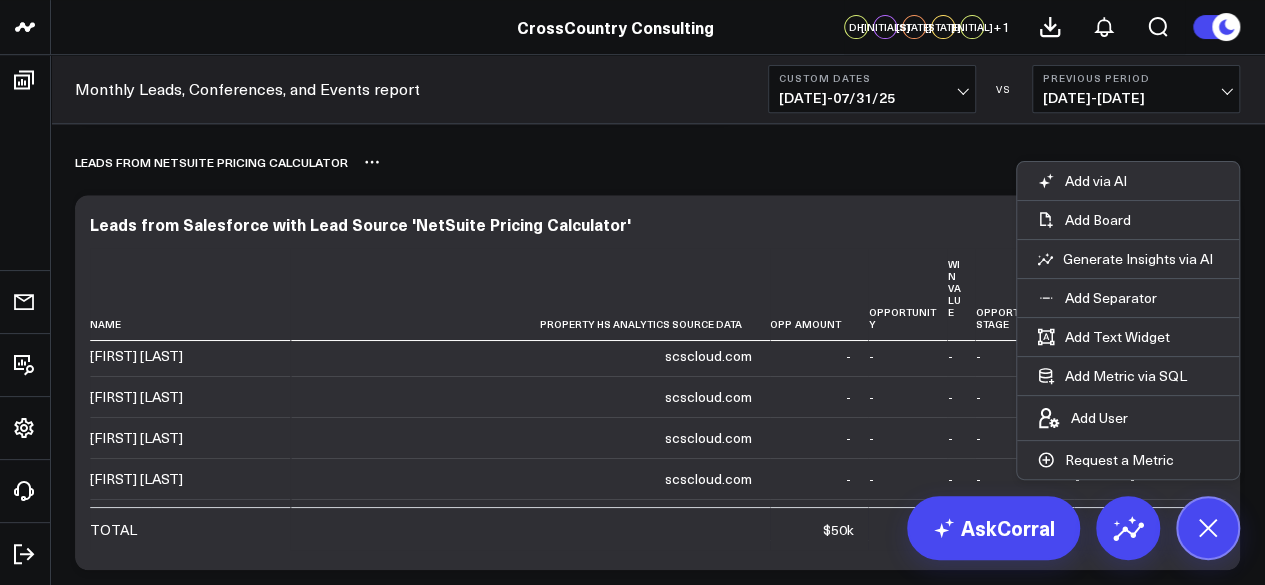 click on "Leads from NetSuite Pricing Calculator" at bounding box center (657, 162) 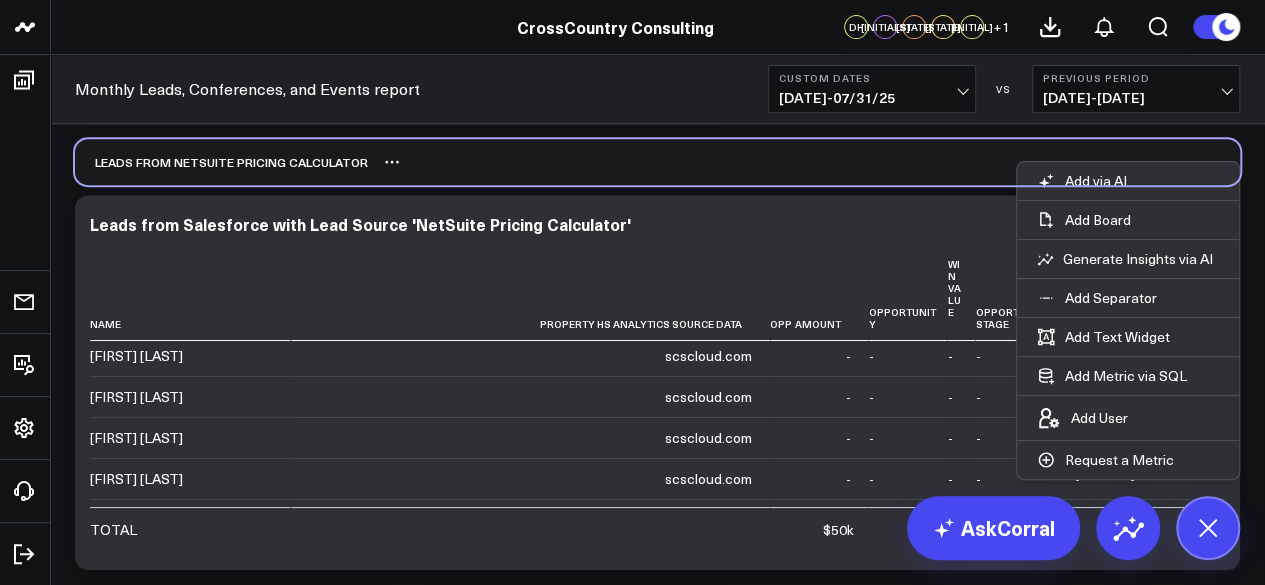 click on "Leads from NetSuite Pricing Calculator" at bounding box center (657, 162) 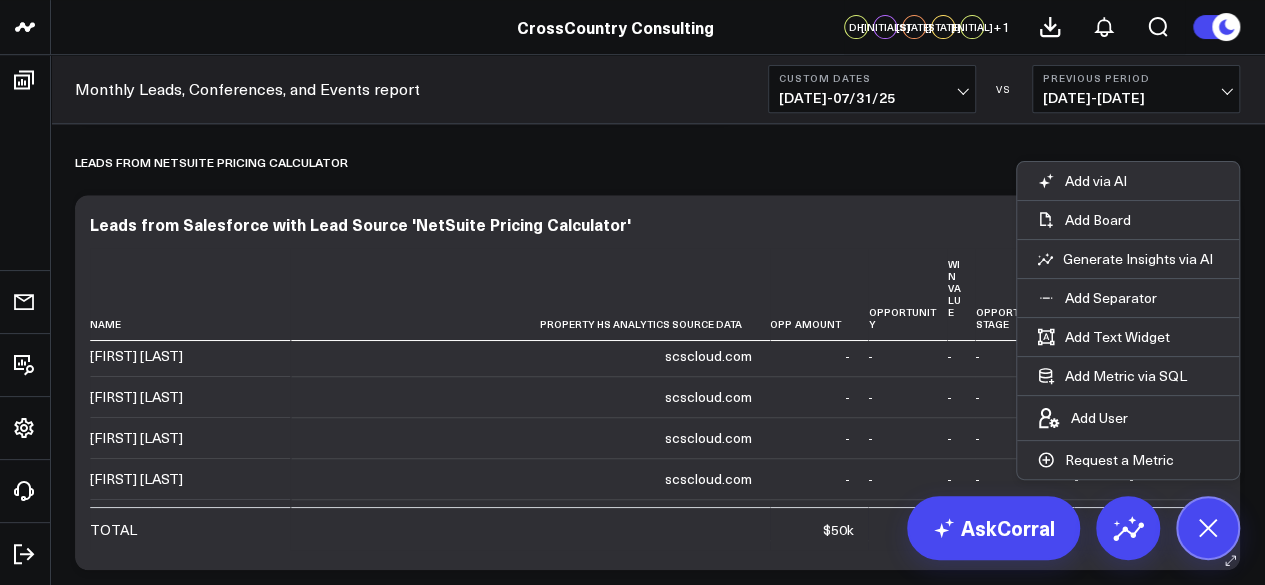 click on "Leads from Salesforce with Lead Source 'NetSuite Pricing Calculator'" at bounding box center (657, 224) 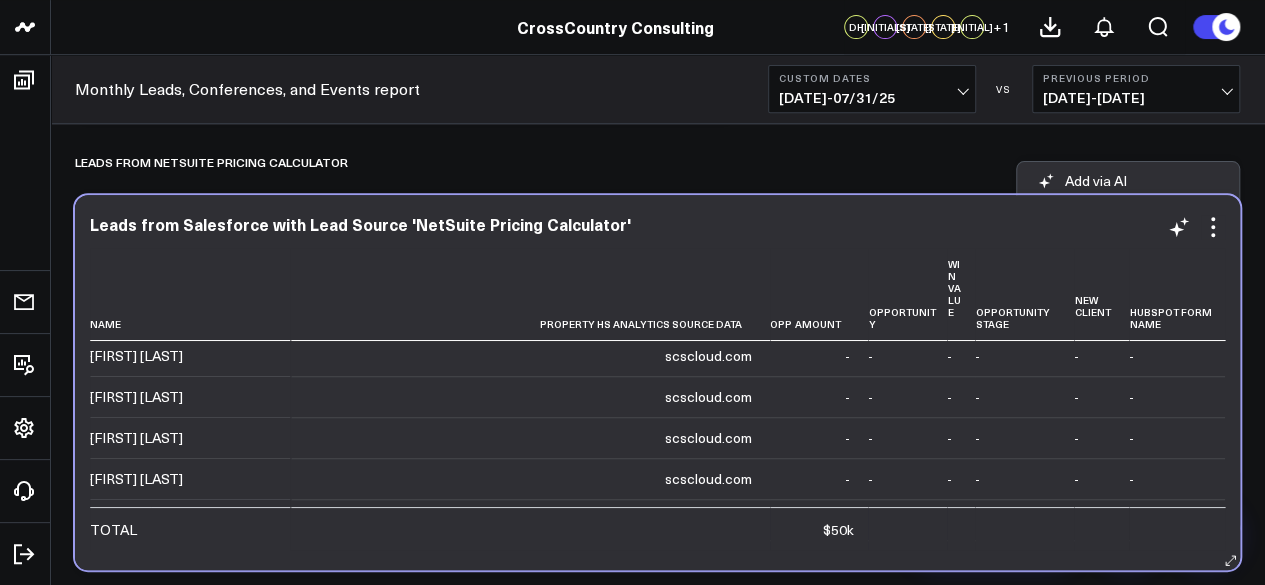 click on "scscloud.com" at bounding box center [460, -301] 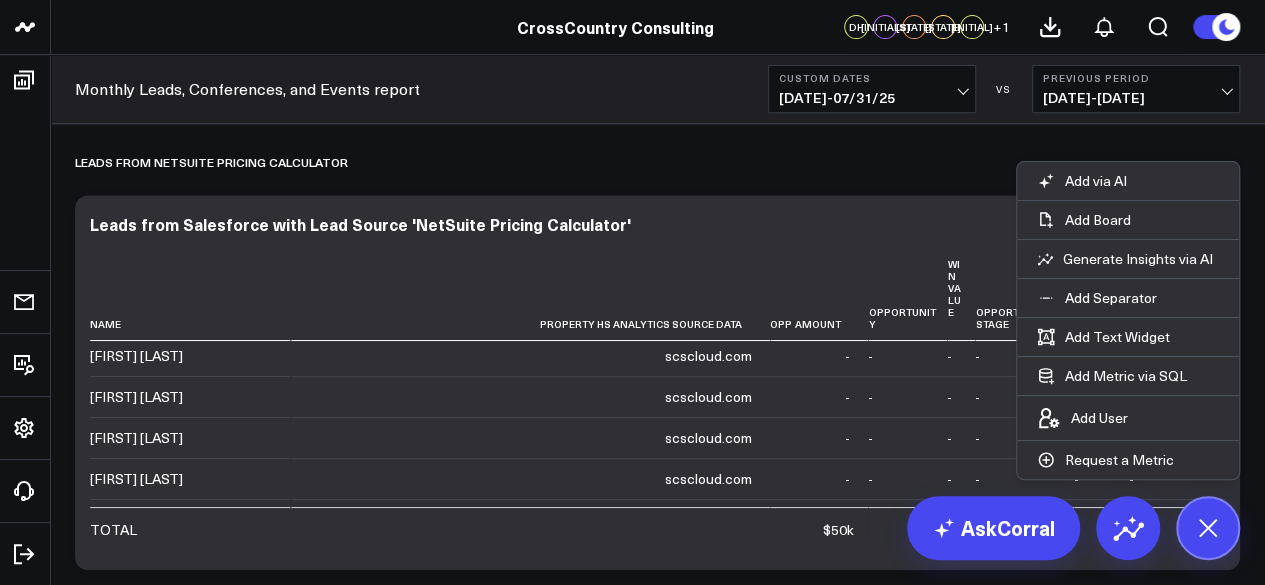 click on "Modify via AI Copy link to widget Ask support Remove Create linked copy Executive Summary Executive Summary ([YEAR]) Web Quarterly Report Salesforce Salesforce Marketing Dashboard ([YEAR]) Salesforce Marketing Dashboard ([YEAR]) Conferences Conferences ([YEAR]) Hubspot Hubspot [YEAR] Sandbox Brand Insights Brand Insights Scoring Updates to [YEAR] Exec Summary march 12 ([FIRST]) LinkedIn Ads Campaigns SCS Acquisition ([BRAND]) Archive B4 Q1 - Campaign Details B4 Q2 - Campaign Details Gartner CFO - Campaign Details B4 Q3 - Campaign Details Campaigns ([YEAR]) Iceberg 2.0 FAST TAS CARE Solution & Audience Metrics (GA4) Web Metrics (GA4) AI & LLM Metrics GA4 SCS Cloud Google Ads Paid Search Paid Search Campaign Trends LinkedIn Paid Social Marketing Events Ads, Awards, Media, PR Social Media Thought Leadership Thought Leadership ([YEAR]) Thought Leadership ([YEAR]) FILTER BY Market, Solution, and Tech Partner Monthly Leads, Conferences, and Events report Google Ads Google Search Console Duplicate to Executive Summary Salesforce FAST" at bounding box center (657, 4299) 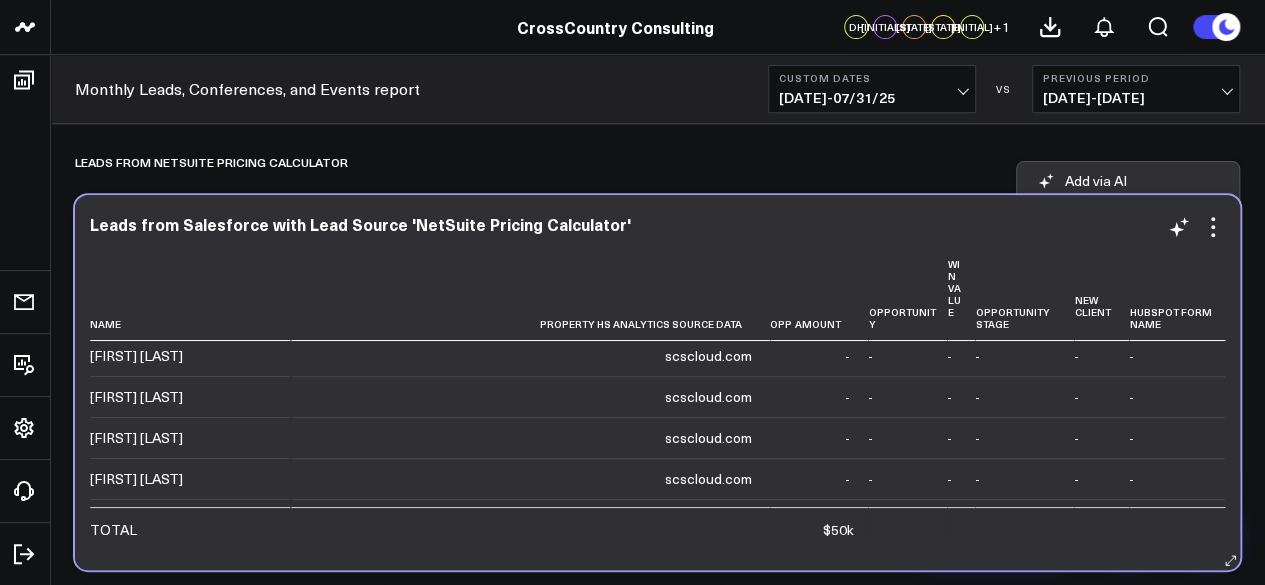 click on "Leads from Salesforce with Lead Source 'NetSuite Pricing Calculator'" at bounding box center [657, 224] 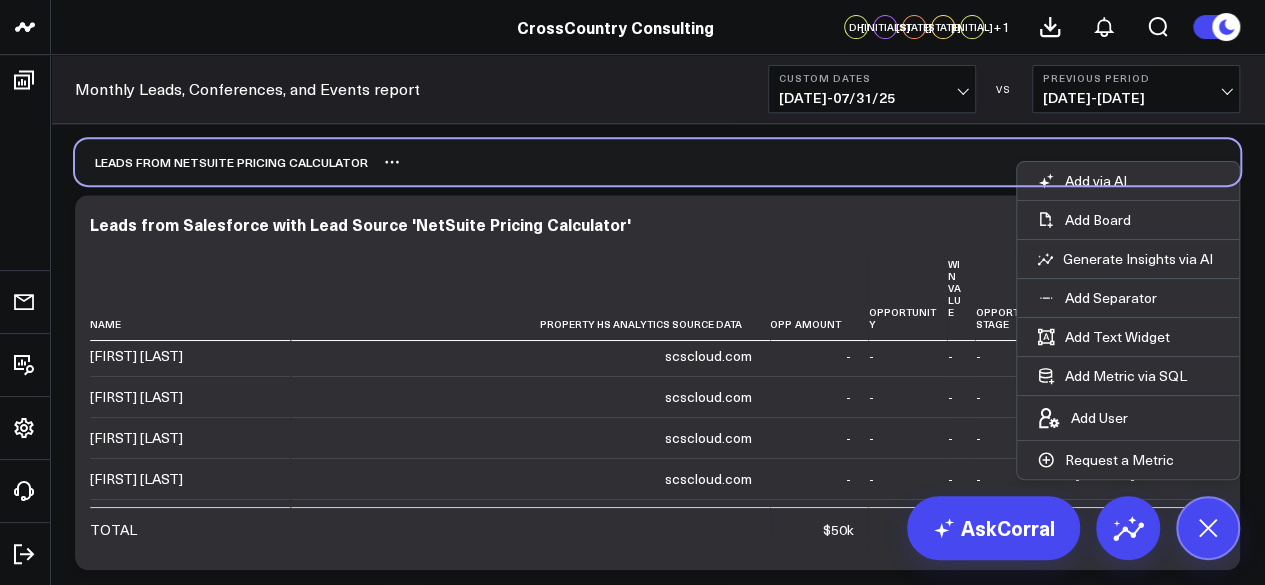 click on "Leads from NetSuite Pricing Calculator" at bounding box center [657, 162] 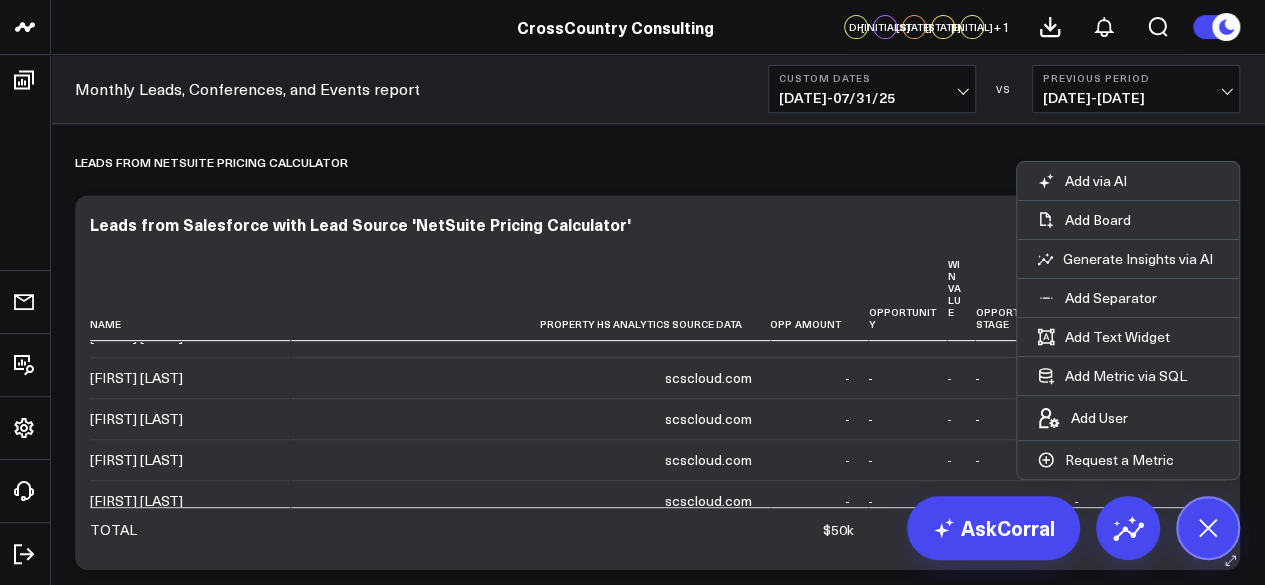 scroll, scrollTop: 8061, scrollLeft: 1231, axis: both 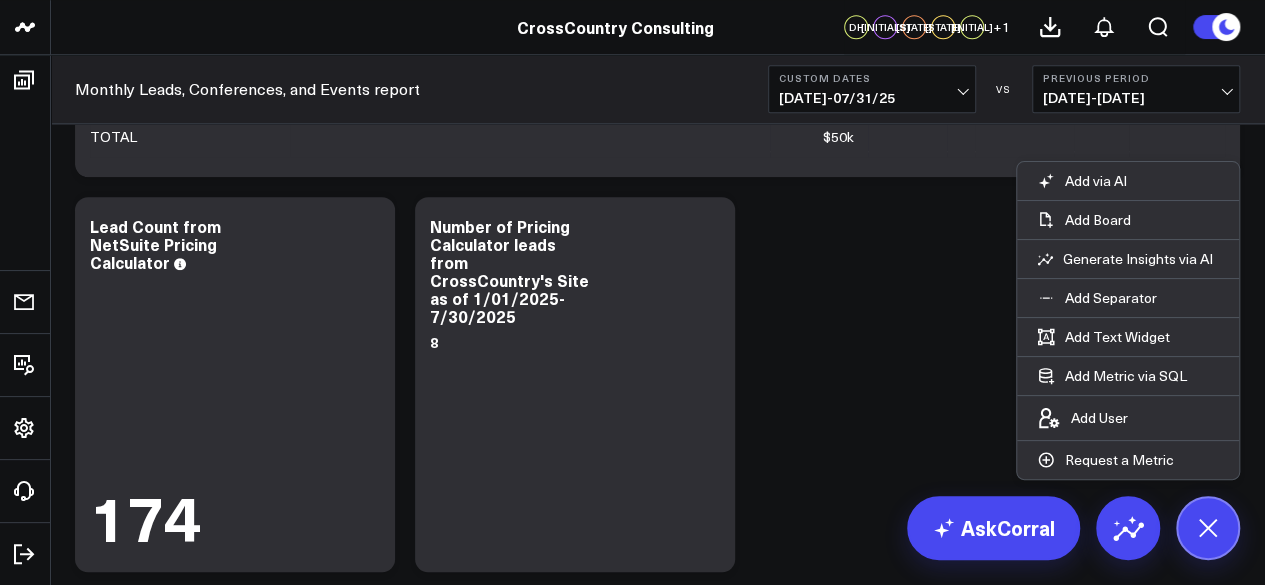 click on "Modify via AI Copy link to widget Ask support Remove Create linked copy Executive Summary Executive Summary ([YEAR]) Web Quarterly Report Salesforce Salesforce Marketing Dashboard ([YEAR]) Salesforce Marketing Dashboard ([YEAR]) Conferences Conferences ([YEAR]) Hubspot Hubspot [YEAR] Sandbox Brand Insights Brand Insights Scoring Updates to [YEAR] Exec Summary march 12 ([FIRST]) LinkedIn Ads Campaigns SCS Acquisition ([BRAND]) Archive B4 Q1 - Campaign Details B4 Q2 - Campaign Details Gartner CFO - Campaign Details B4 Q3 - Campaign Details Campaigns ([YEAR]) Iceberg 2.0 FAST TAS CARE Solution & Audience Metrics (GA4) Web Metrics (GA4) AI & LLM Metrics GA4 SCS Cloud Google Ads Paid Search Paid Search Campaign Trends LinkedIn Paid Social Marketing Events Ads, Awards, Media, PR Social Media Thought Leadership Thought Leadership ([YEAR]) Thought Leadership ([YEAR]) FILTER BY Market, Solution, and Tech Partner Monthly Leads, Conferences, and Events report Google Ads Google Search Console Duplicate to Executive Summary Salesforce FAST" at bounding box center [657, 3854] 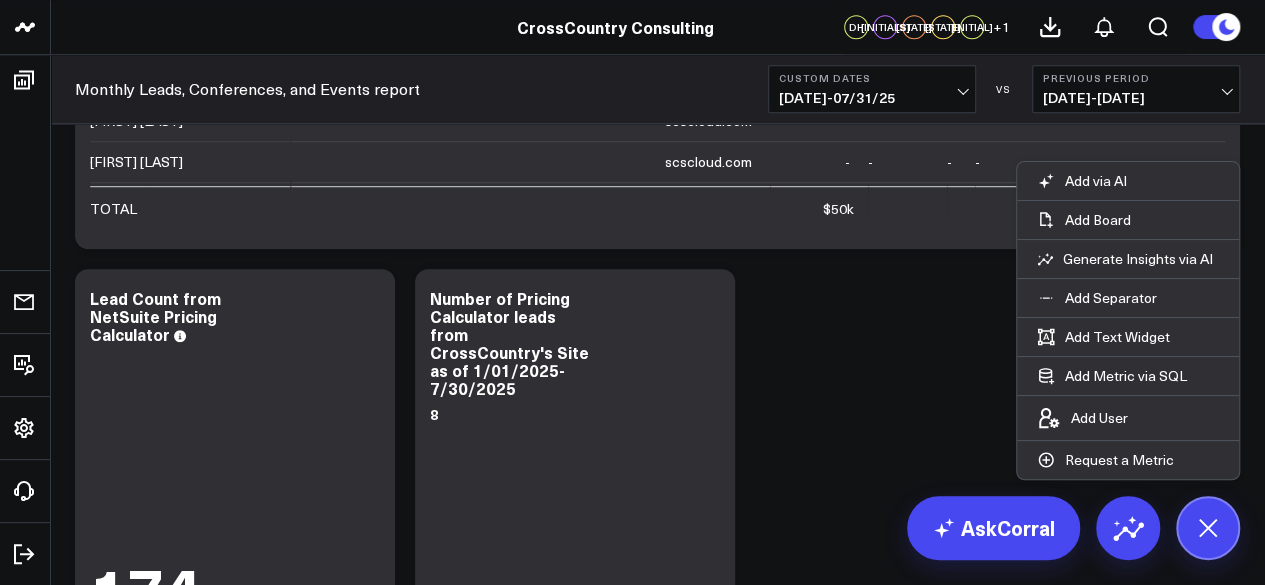scroll, scrollTop: 461, scrollLeft: 0, axis: vertical 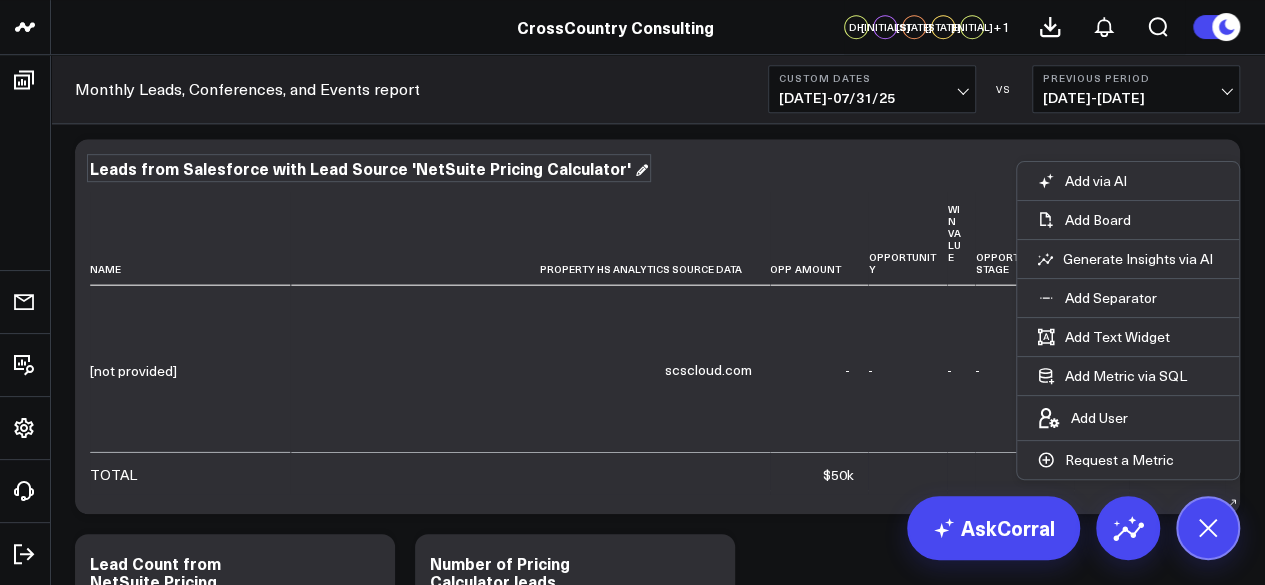 click on "Leads from Salesforce with Lead Source 'NetSuite Pricing Calculator'" at bounding box center [369, 168] 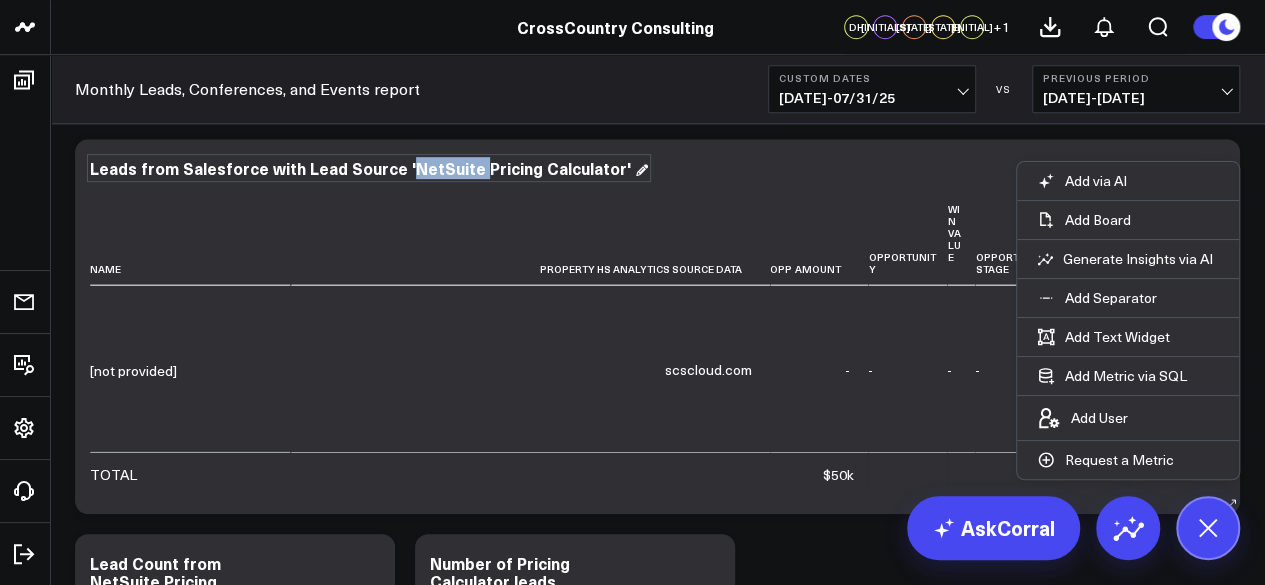 click on "Leads from Salesforce with Lead Source 'NetSuite Pricing Calculator'" at bounding box center (369, 168) 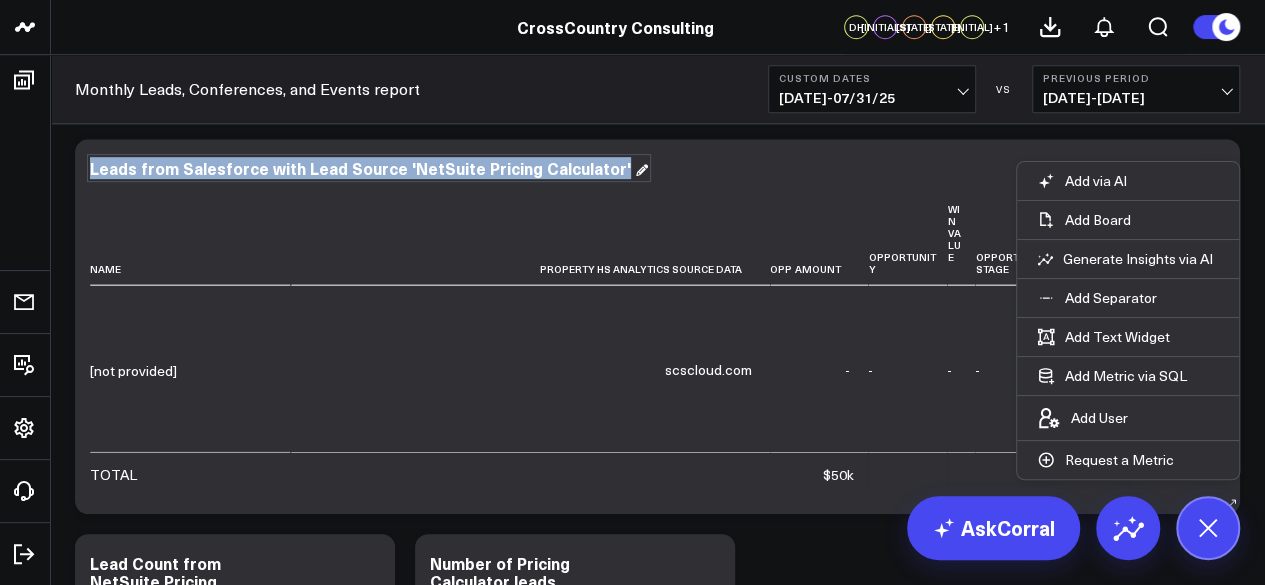 click on "Leads from Salesforce with Lead Source 'NetSuite Pricing Calculator'" at bounding box center (369, 168) 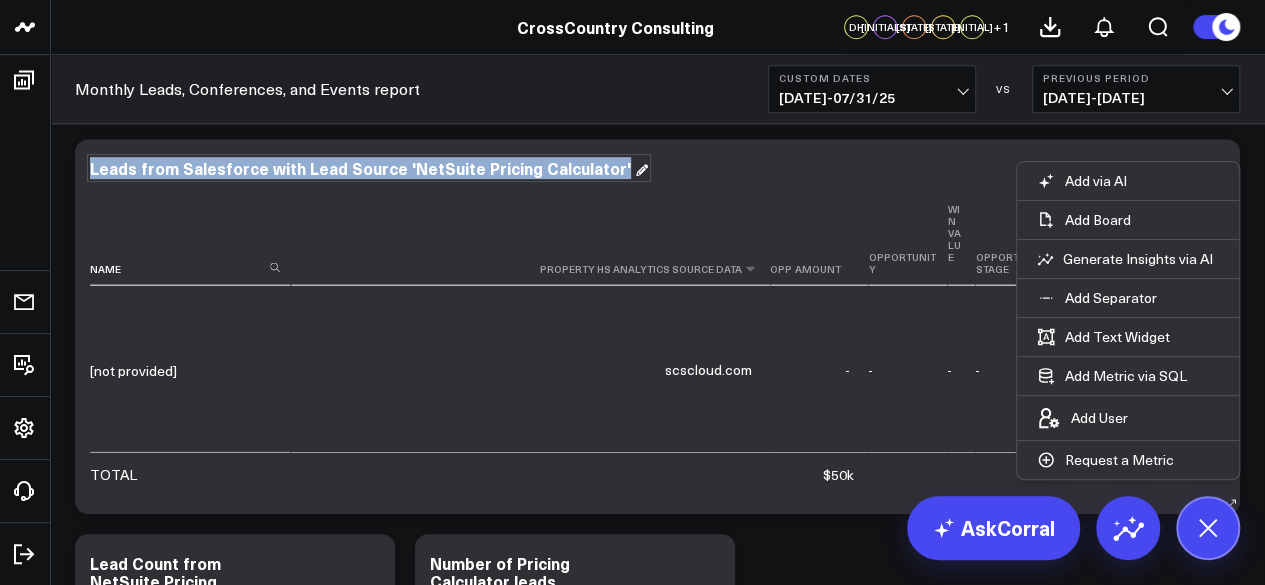 copy on "Leads from Salesforce with Lead Source 'NetSuite Pricing Calculator'" 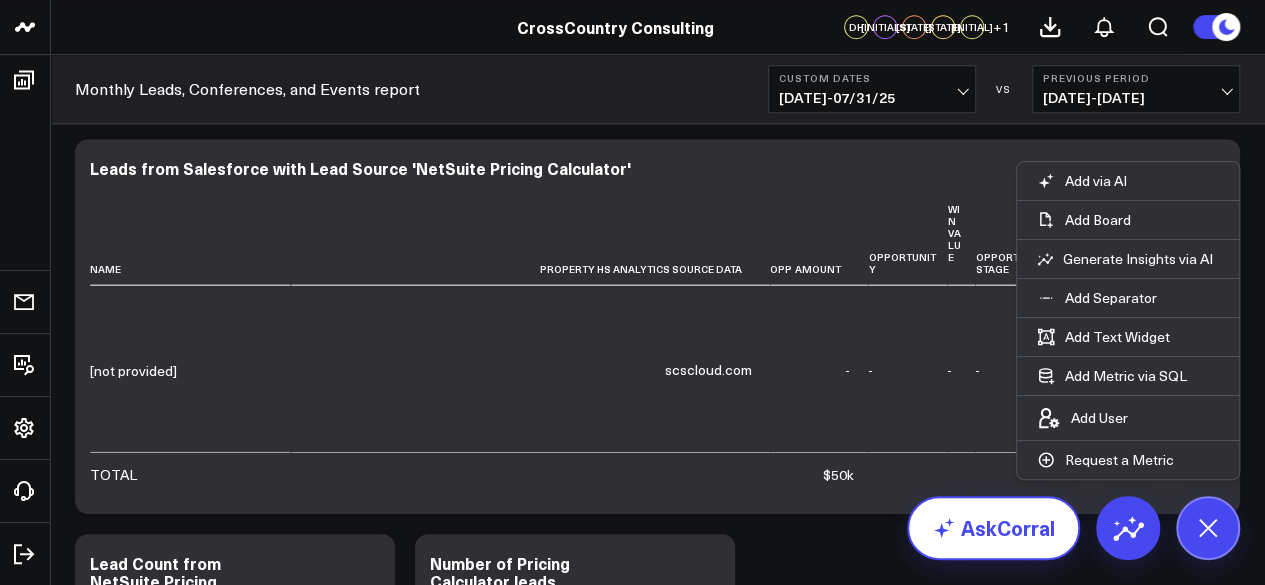 click on "AskCorral" at bounding box center (993, 528) 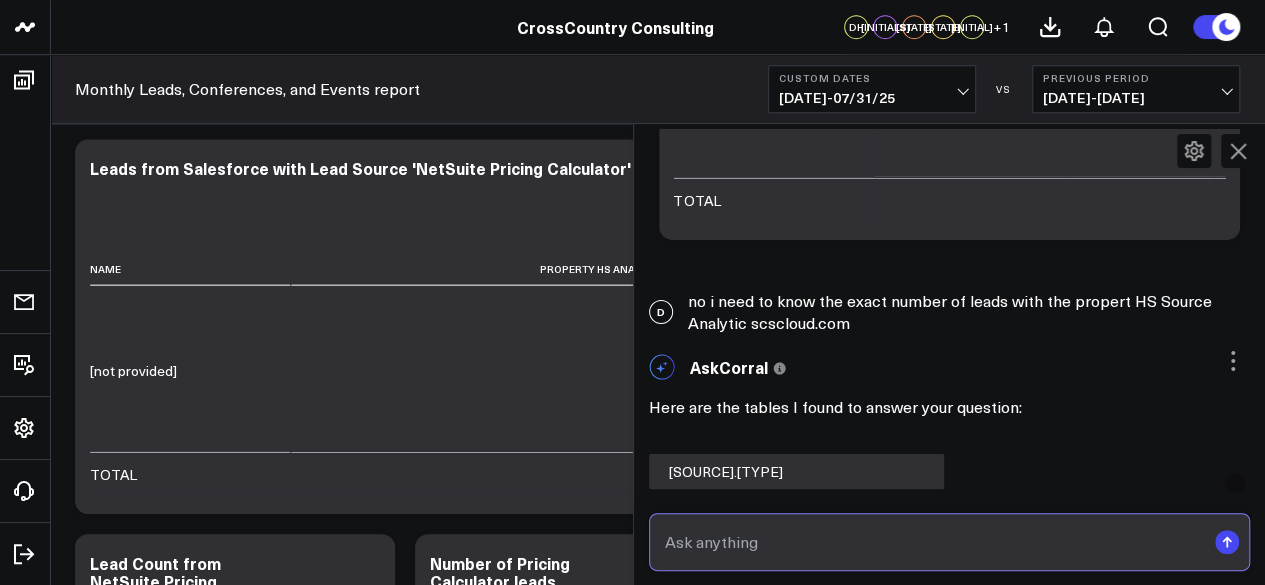 click at bounding box center [933, 542] 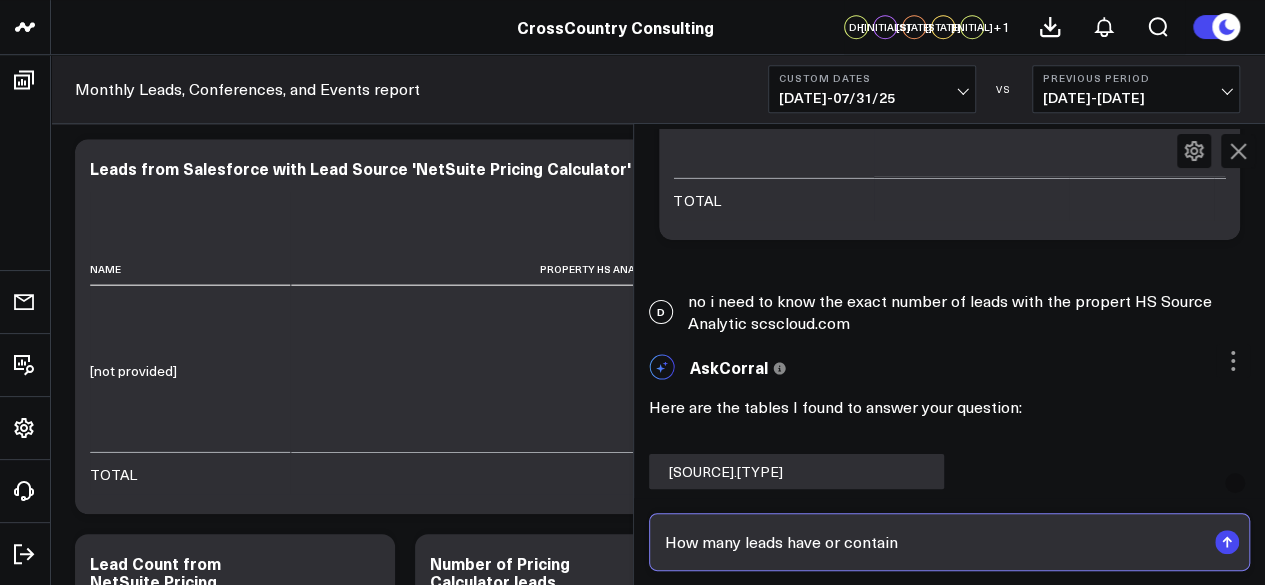 paste on "Leads from Salesforce with Lead Source 'NetSuite Pricing Calculator'" 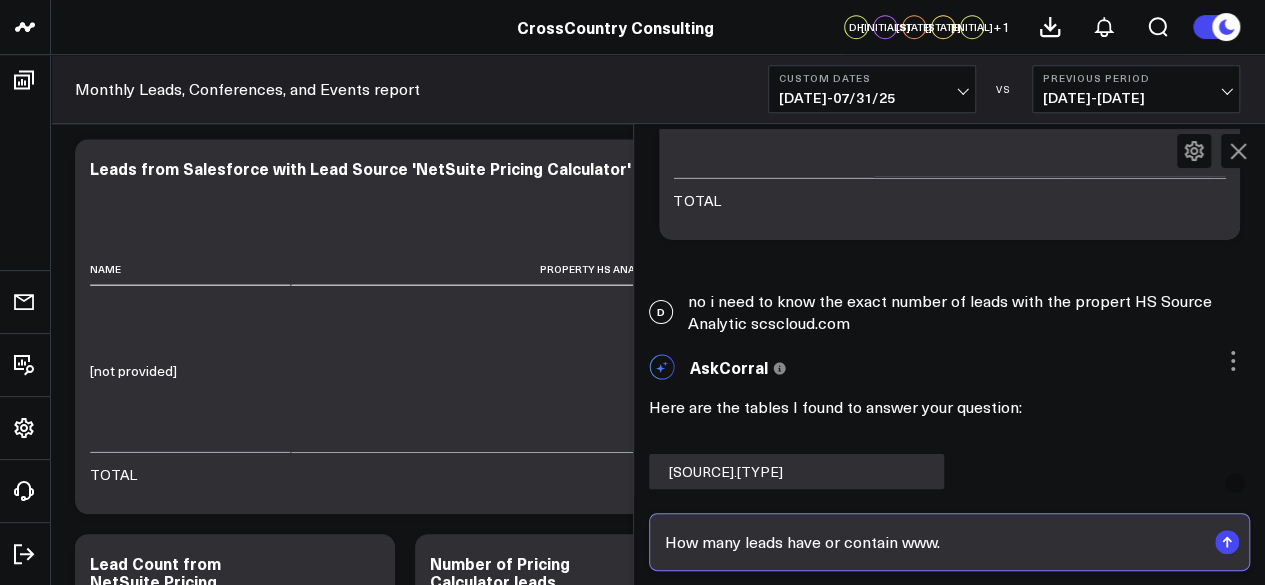 click on "How many leads have or contain www." at bounding box center (933, 542) 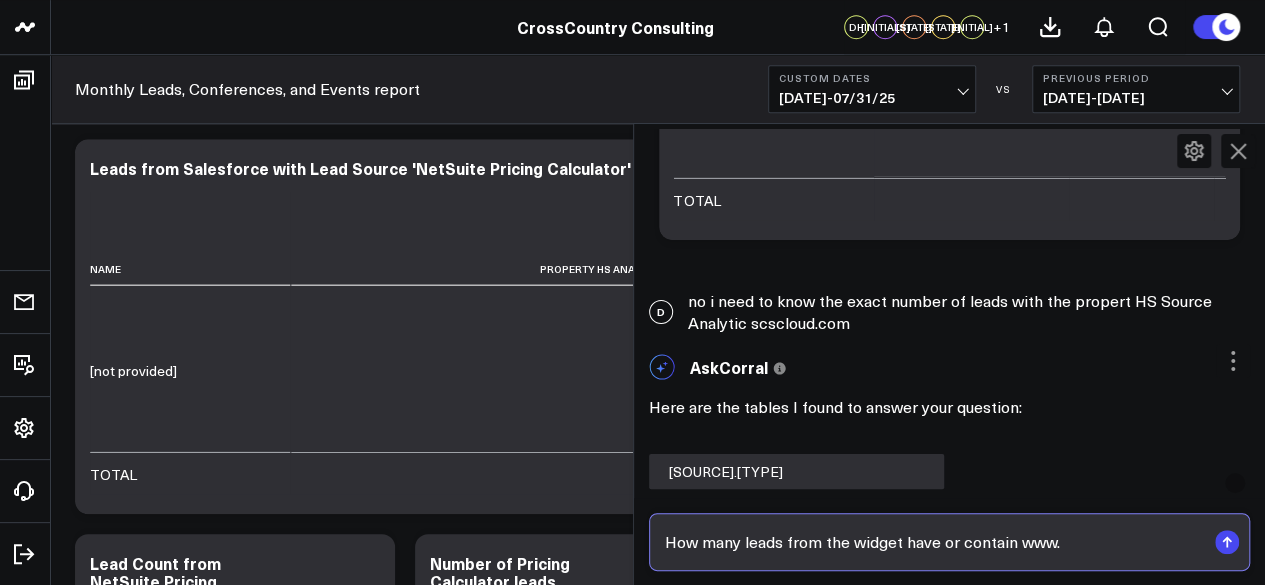 paste on "Leads from Salesforce with Lead Source 'NetSuite Pricing Calculator'" 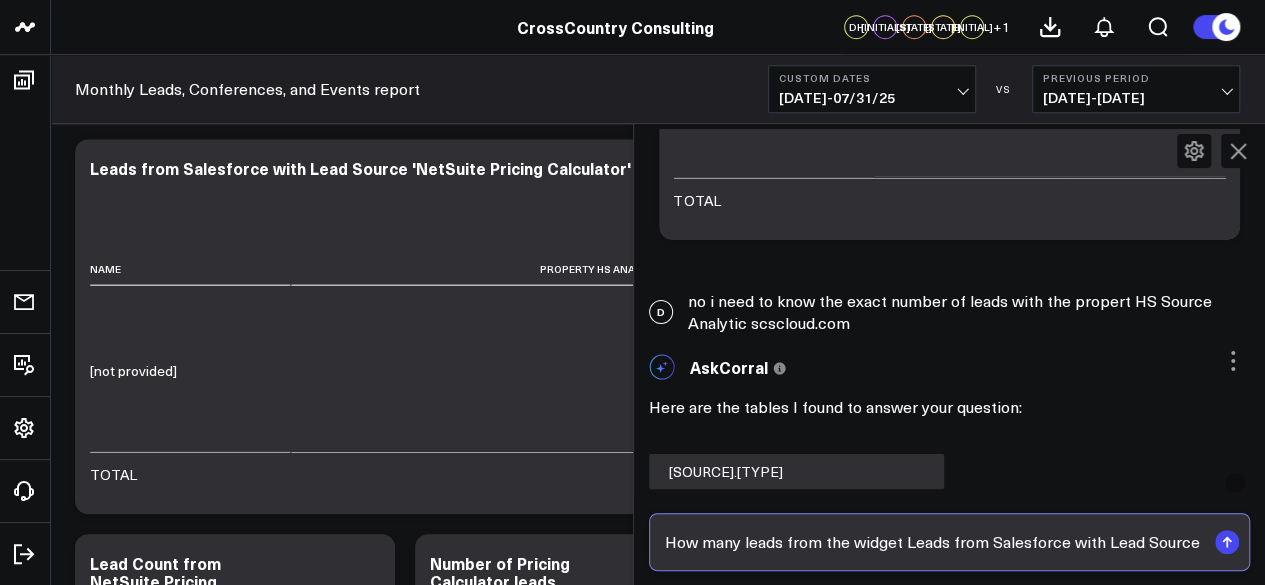 scroll, scrollTop: 0, scrollLeft: 200, axis: horizontal 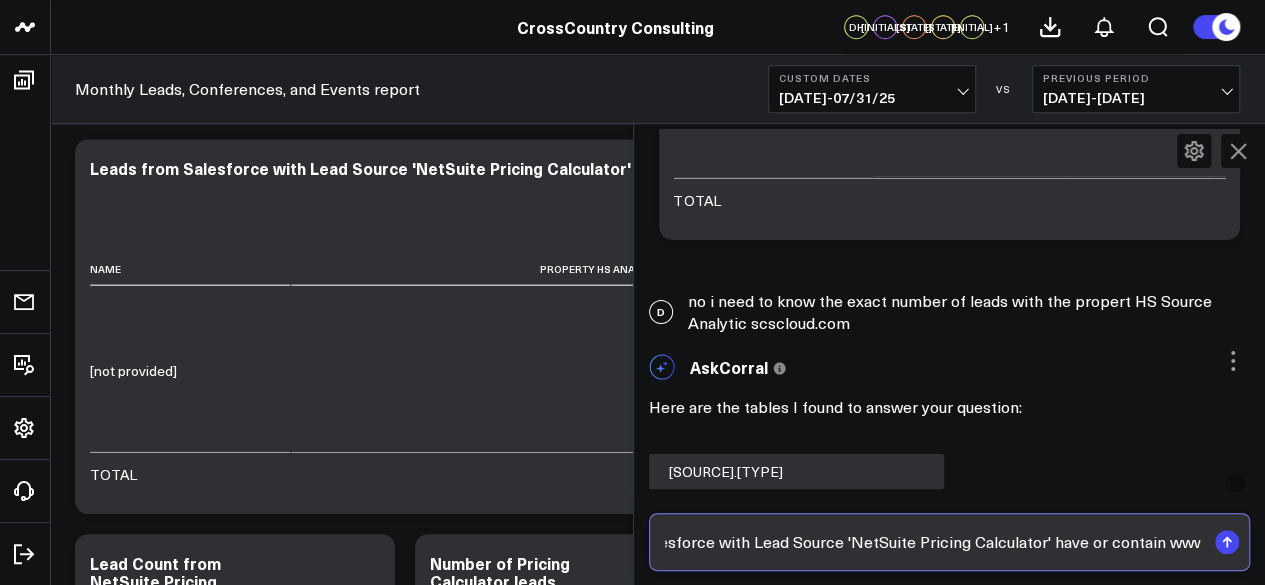 drag, startPoint x: 820, startPoint y: 544, endPoint x: 1254, endPoint y: 534, distance: 434.1152 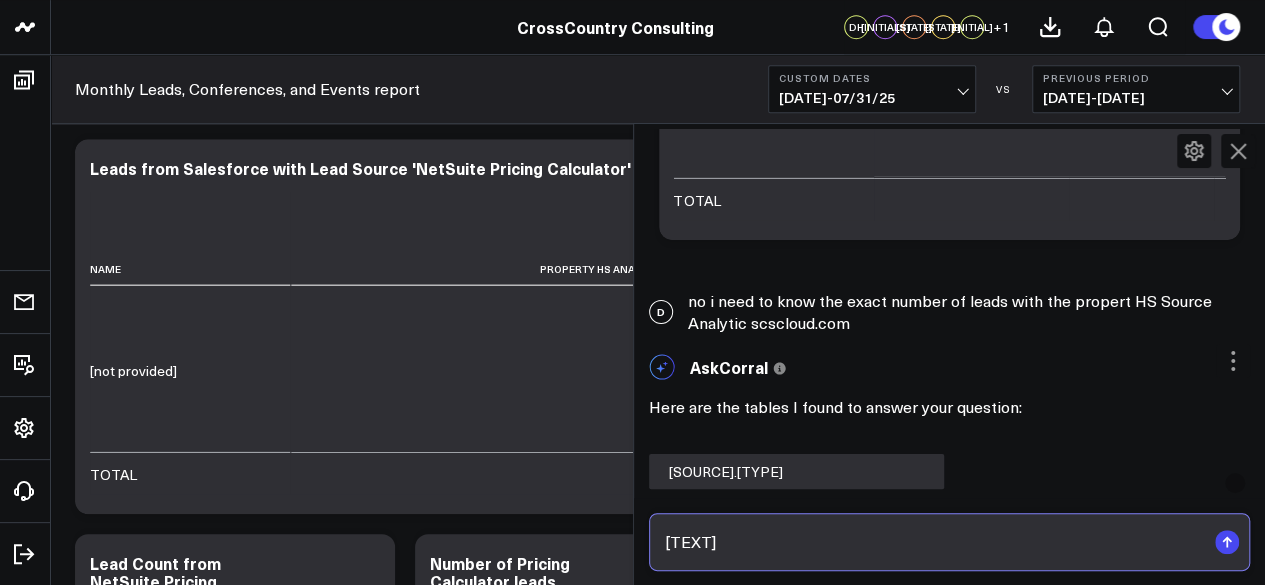 scroll, scrollTop: 0, scrollLeft: 569, axis: horizontal 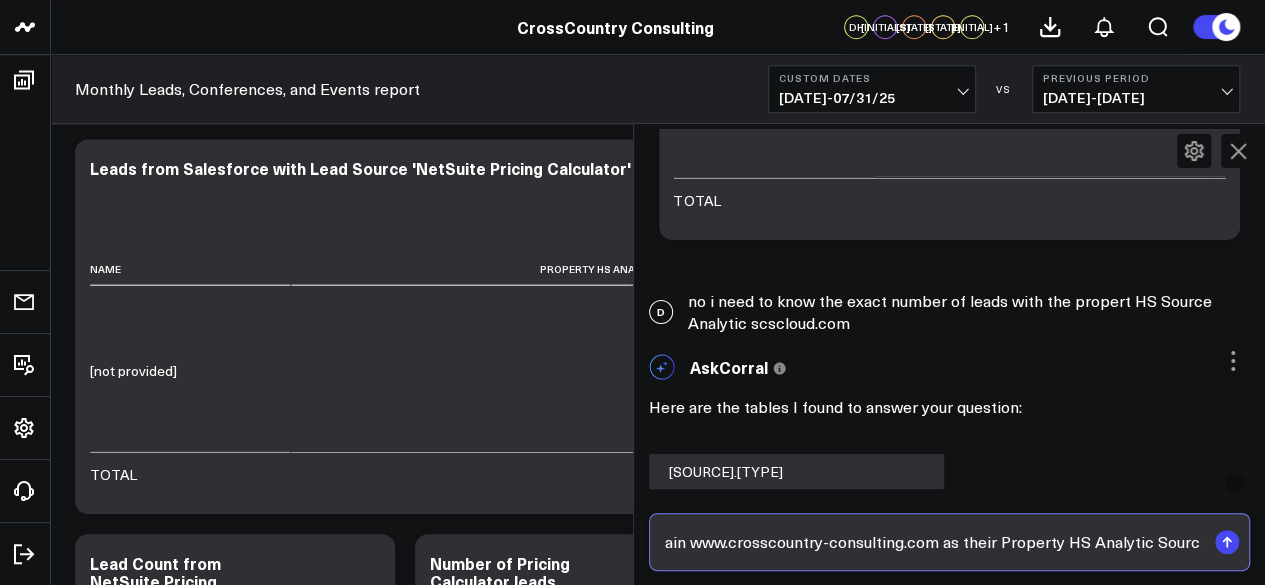 type on "How many leads from the widget Leads from Salesforce with Lead Source 'NetSuite Pricing Calculator' have or contain www.crosscountry-consulting.com as their Property HS Analytic Source?" 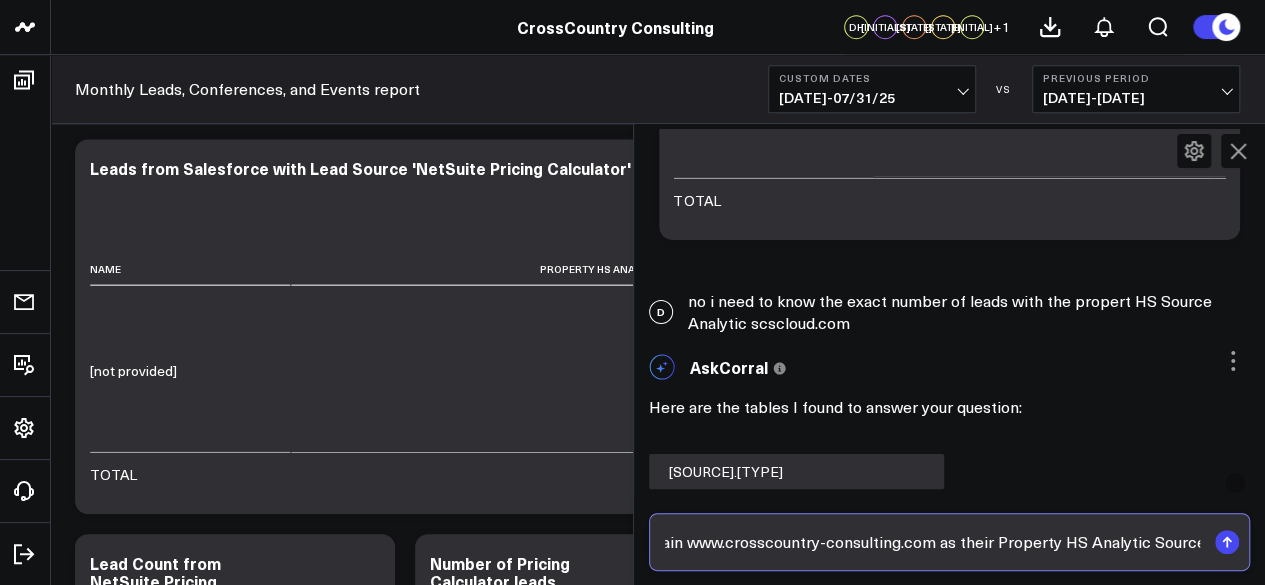 type 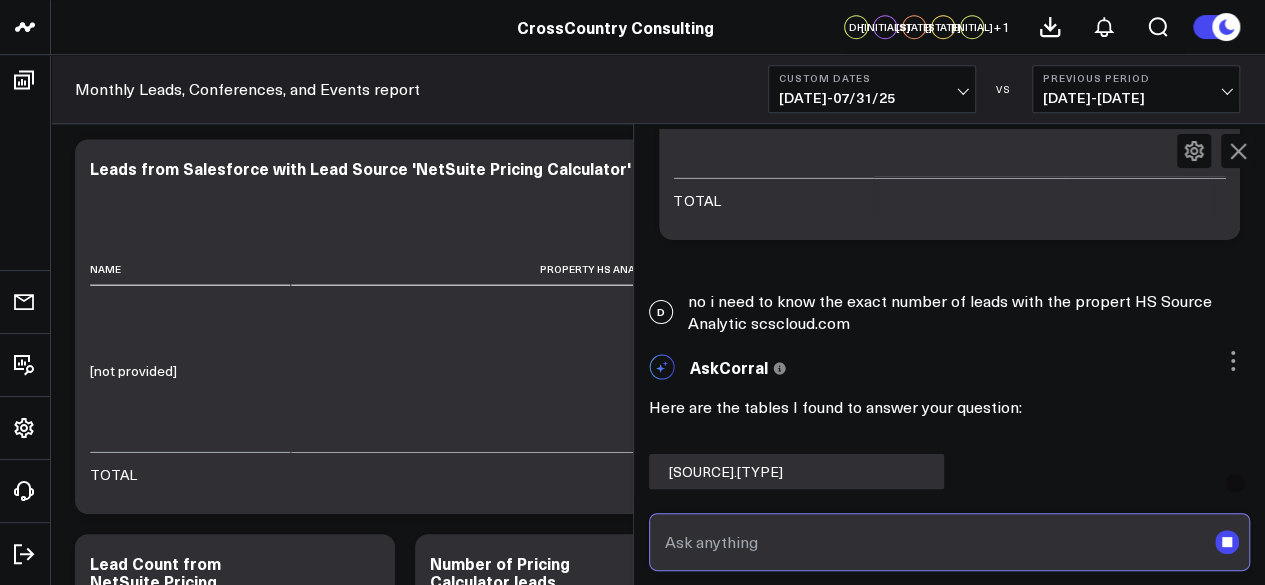 scroll, scrollTop: 0, scrollLeft: 0, axis: both 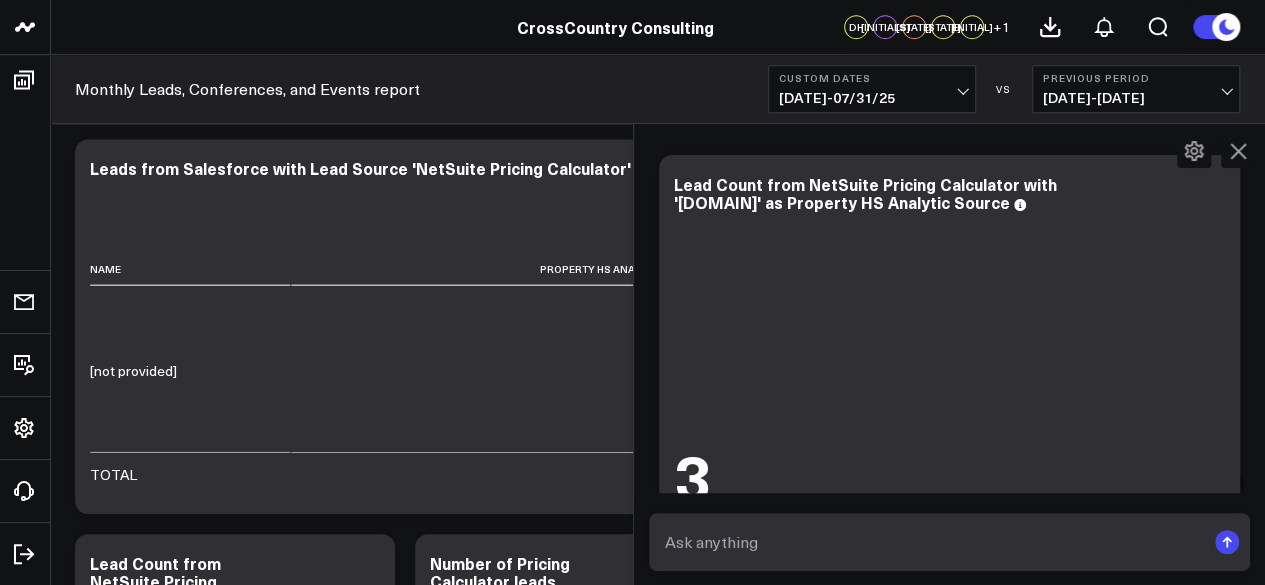click 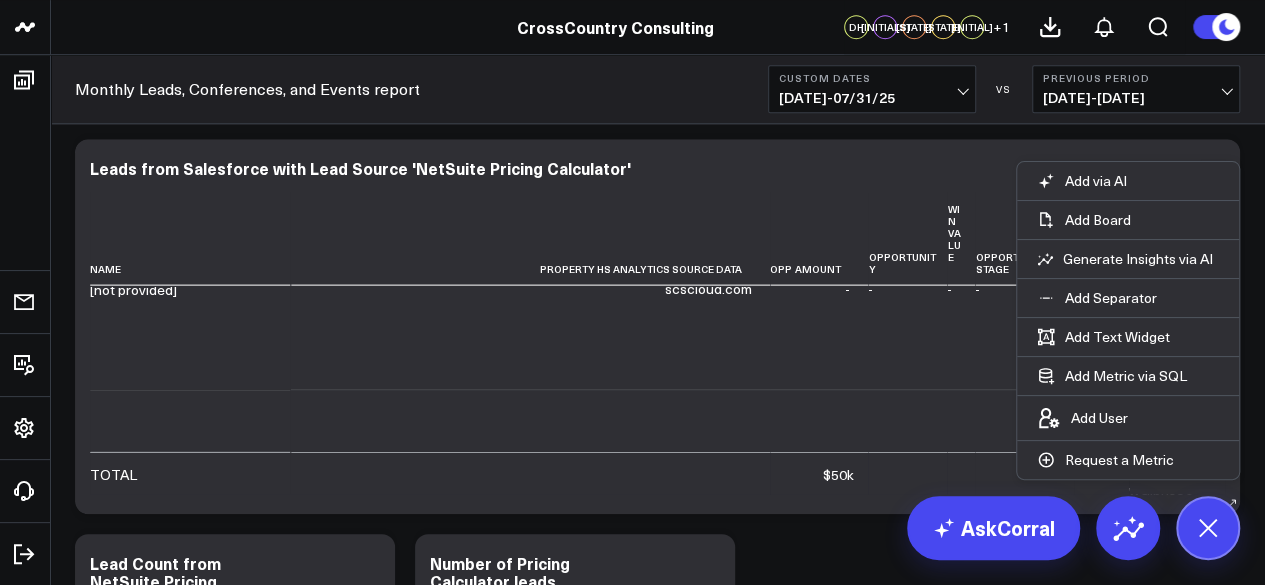 scroll, scrollTop: 2239, scrollLeft: 1231, axis: both 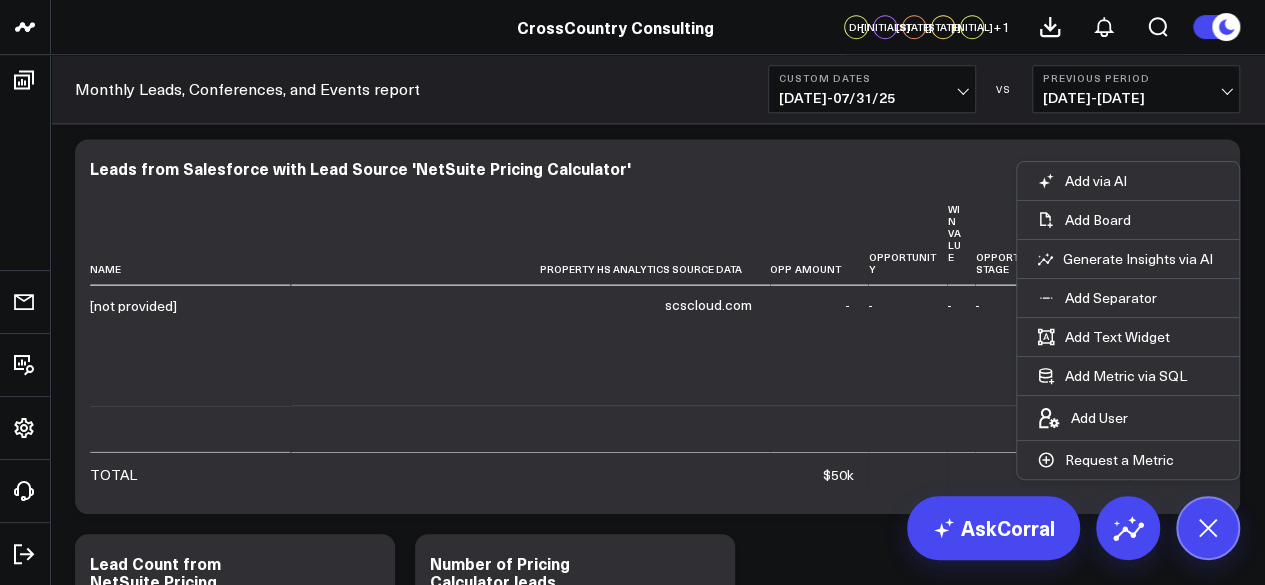 click on "Modify via AI Copy link to widget Ask support Remove Create linked copy Executive Summary Executive Summary ([YEAR]) Web Quarterly Report Salesforce Salesforce Marketing Dashboard ([YEAR]) Salesforce Marketing Dashboard ([YEAR]) Conferences Conferences ([YEAR]) Hubspot Hubspot [YEAR] Sandbox Brand Insights Brand Insights Scoring Updates to [YEAR] Exec Summary march 12 ([FIRST]) LinkedIn Ads Campaigns SCS Acquisition ([BRAND]) Archive B4 Q1 - Campaign Details B4 Q2 - Campaign Details Gartner CFO - Campaign Details B4 Q3 - Campaign Details Campaigns ([YEAR]) Iceberg 2.0 FAST TAS CARE Solution & Audience Metrics (GA4) Web Metrics (GA4) AI & LLM Metrics GA4 SCS Cloud Google Ads Paid Search Paid Search Campaign Trends LinkedIn Paid Social Marketing Events Ads, Awards, Media, PR Social Media Thought Leadership Thought Leadership ([YEAR]) Thought Leadership ([YEAR]) FILTER BY Market, Solution, and Tech Partner Monthly Leads, Conferences, and Events report Google Ads Google Search Console Duplicate to Executive Summary Salesforce FAST" at bounding box center [657, 4191] 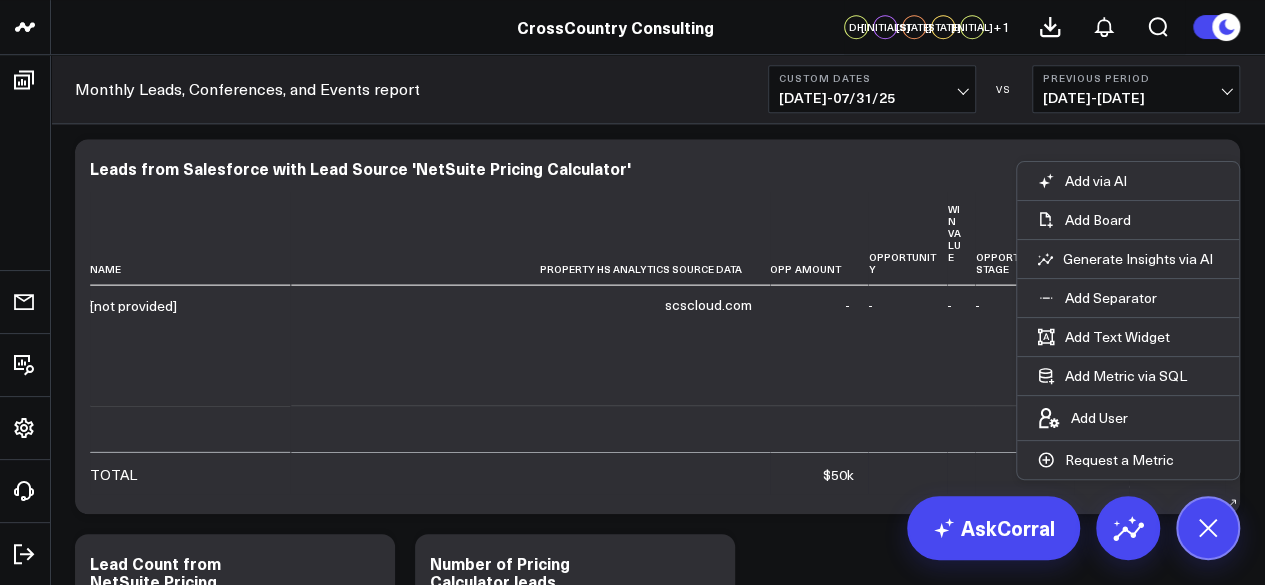 click on "Leads from Salesforce with Lead Source 'NetSuite Pricing Calculator'" at bounding box center (657, 168) 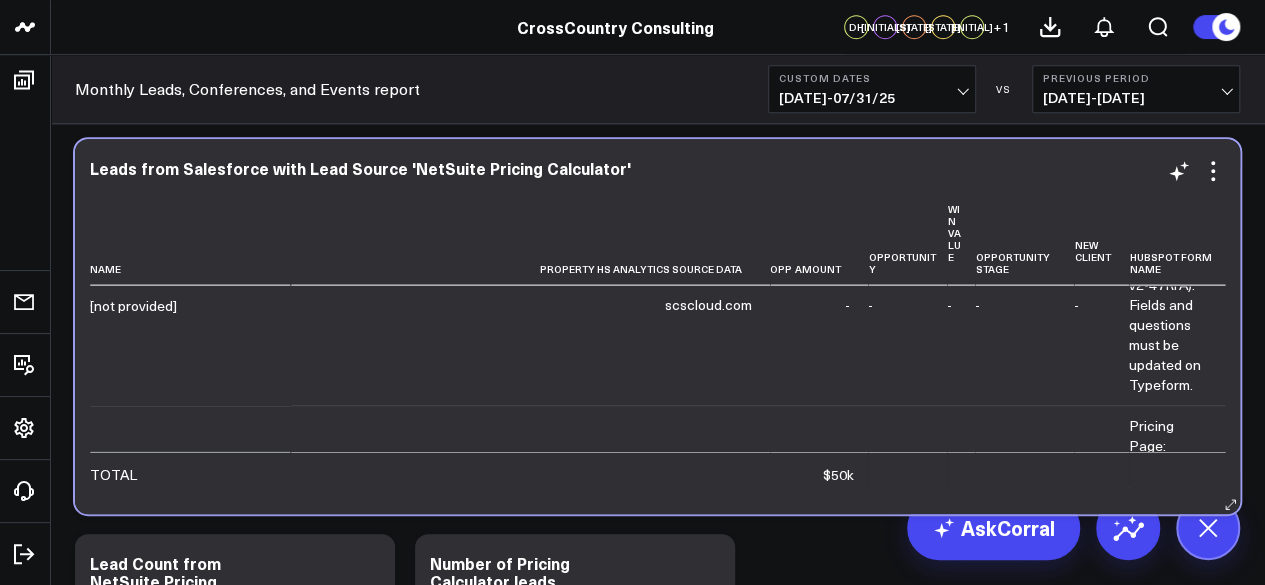 click on "scscloud.com" at bounding box center [460, 62] 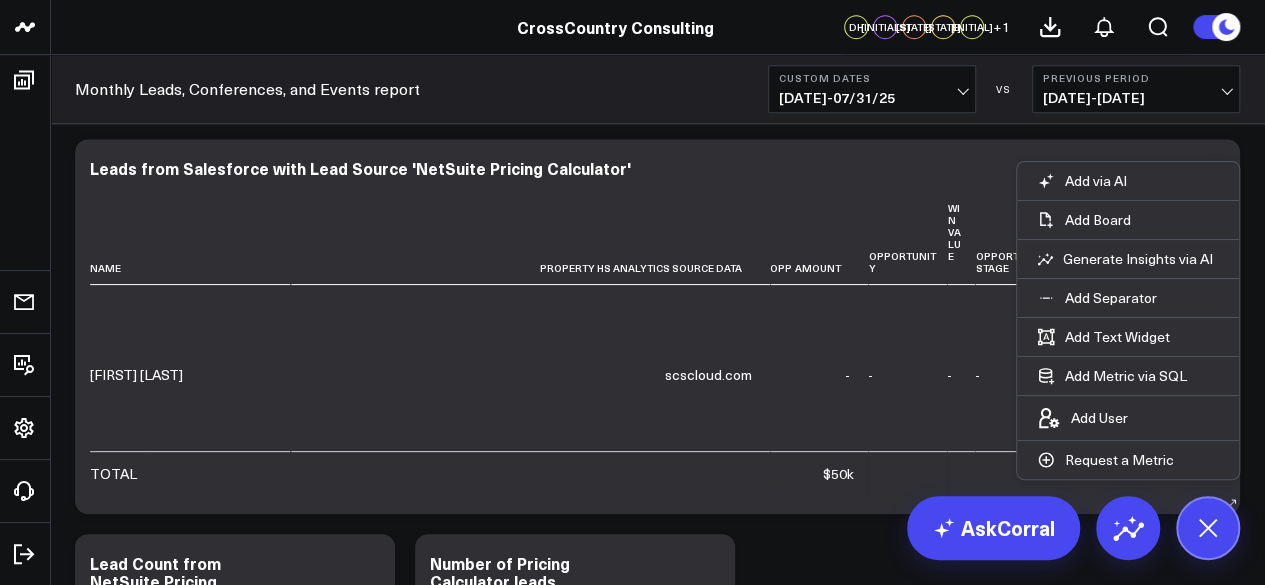 scroll, scrollTop: 0, scrollLeft: 1231, axis: horizontal 